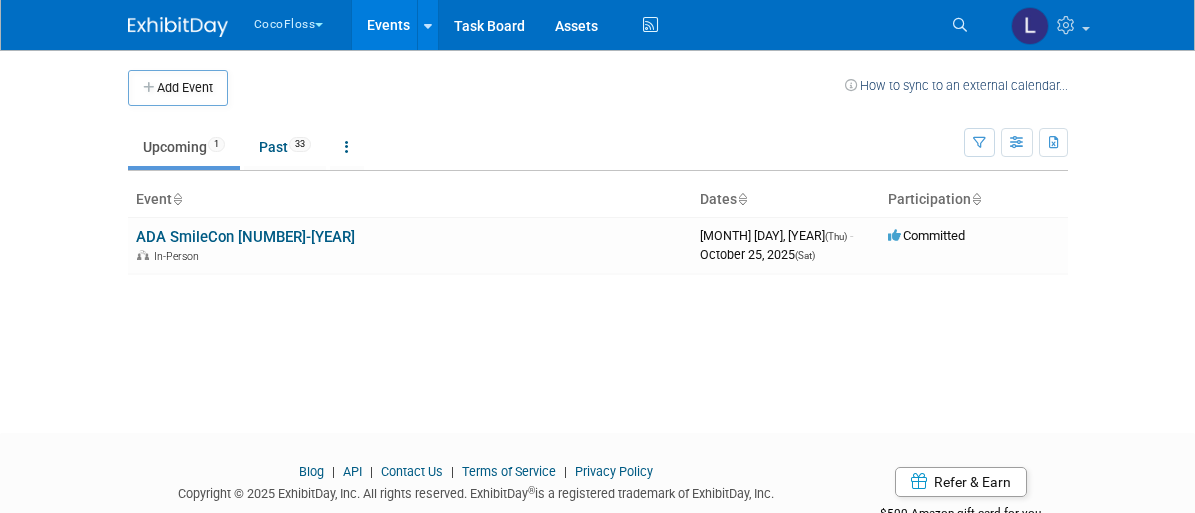 scroll, scrollTop: 0, scrollLeft: 0, axis: both 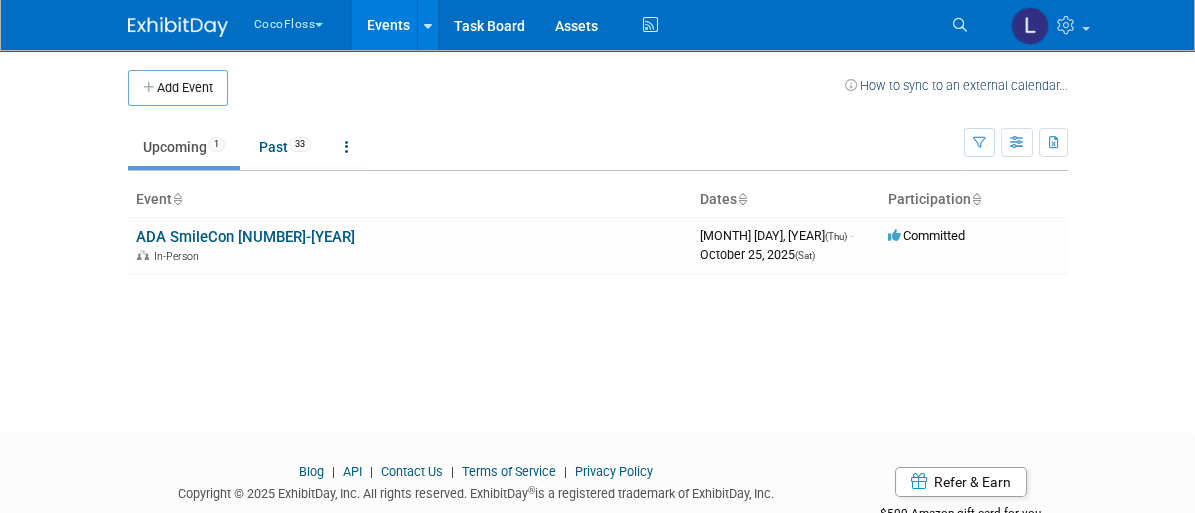 click on "CocoFloss" at bounding box center [300, 20] 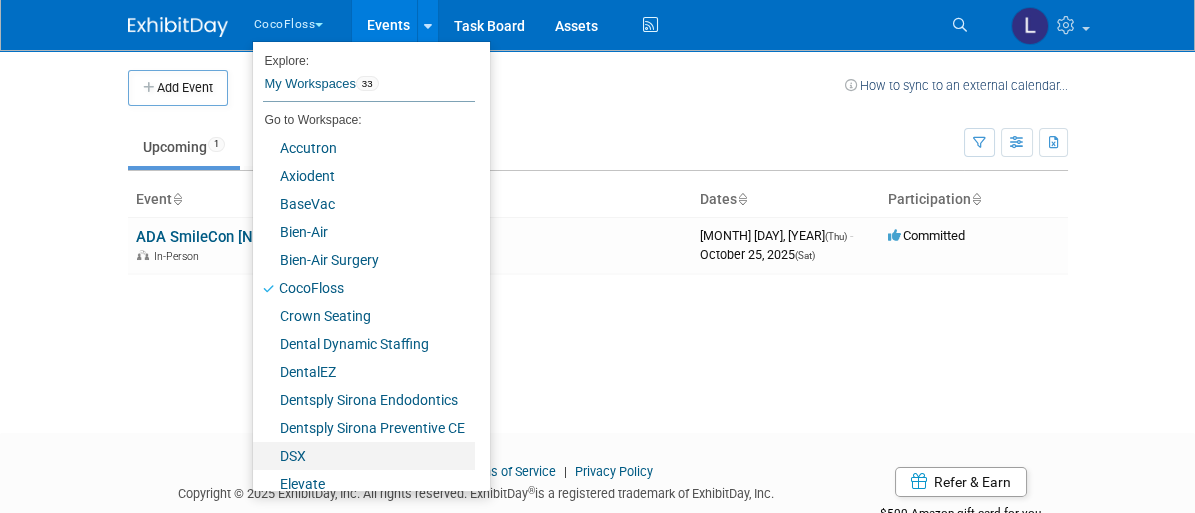 click on "DSX" at bounding box center (364, 456) 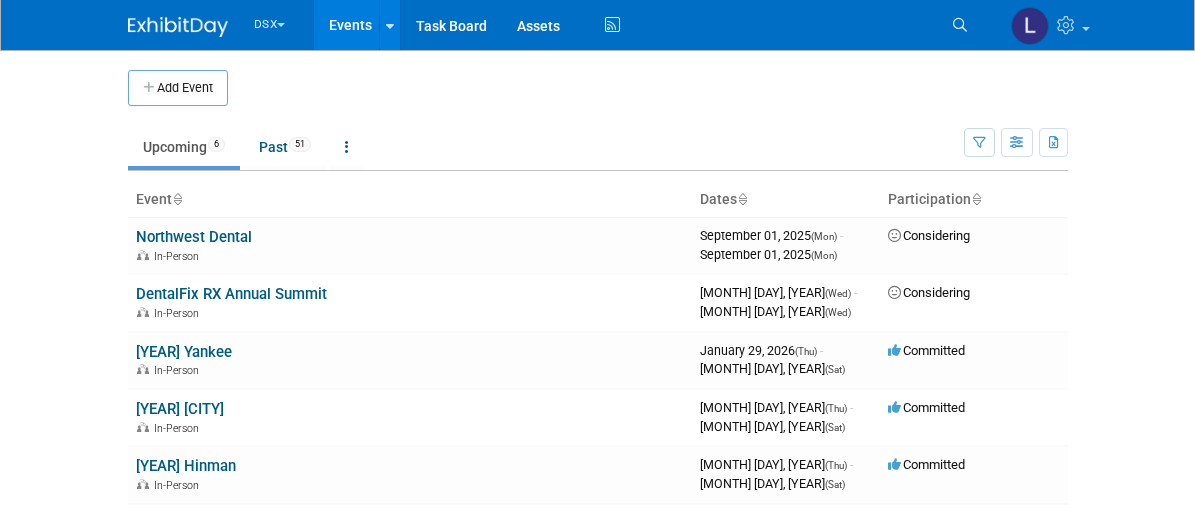 scroll, scrollTop: 0, scrollLeft: 0, axis: both 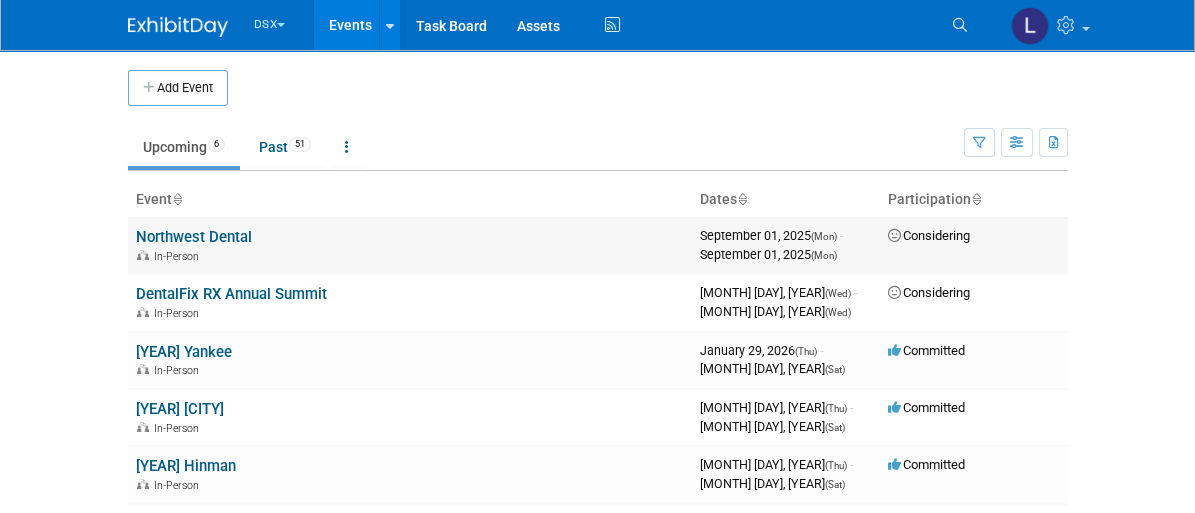 click on "Northwest Dental" at bounding box center (194, 237) 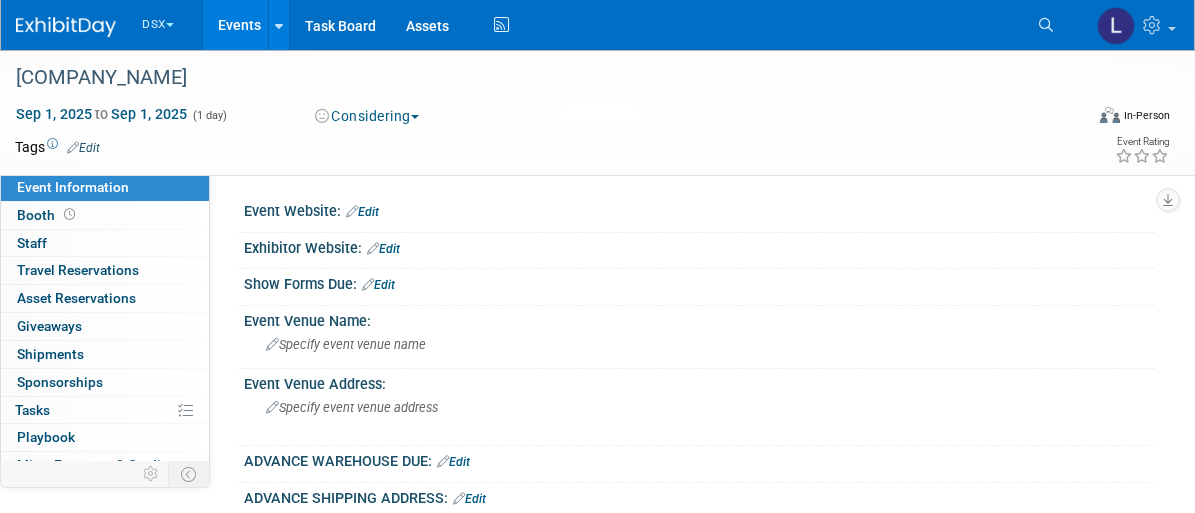 scroll, scrollTop: 0, scrollLeft: 0, axis: both 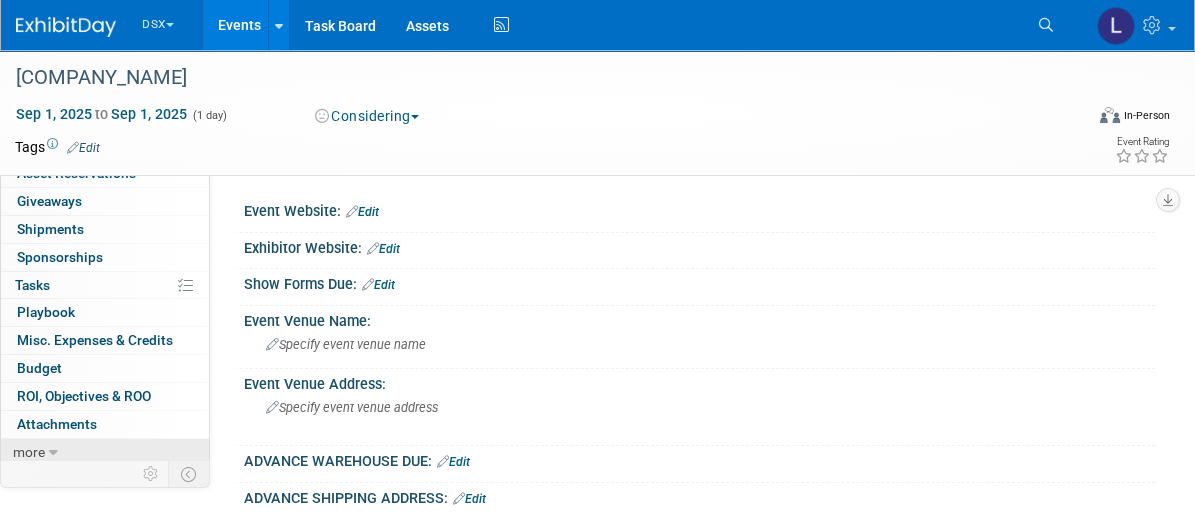 click at bounding box center (53, 453) 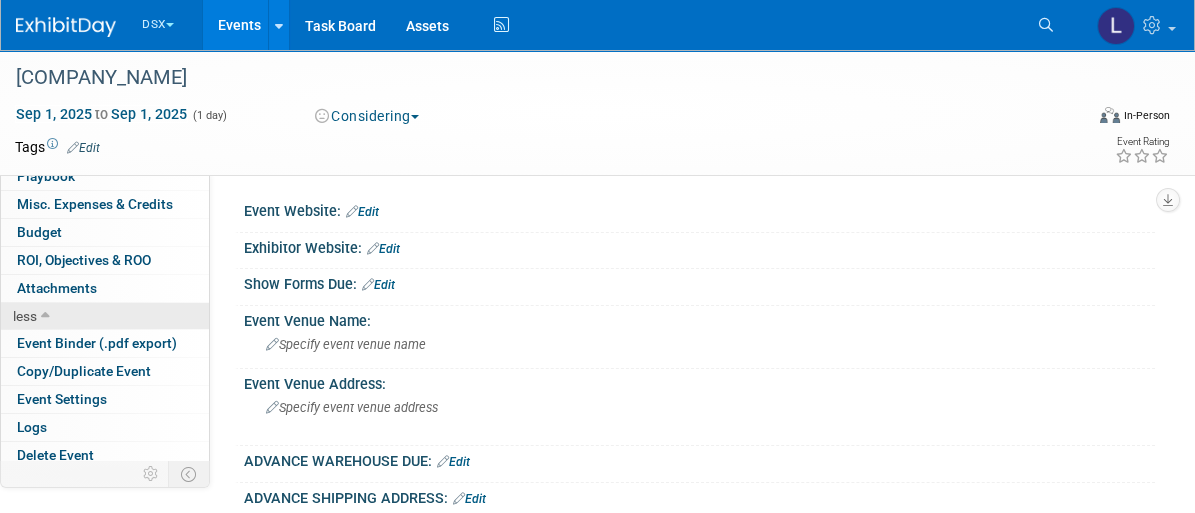 scroll, scrollTop: 262, scrollLeft: 0, axis: vertical 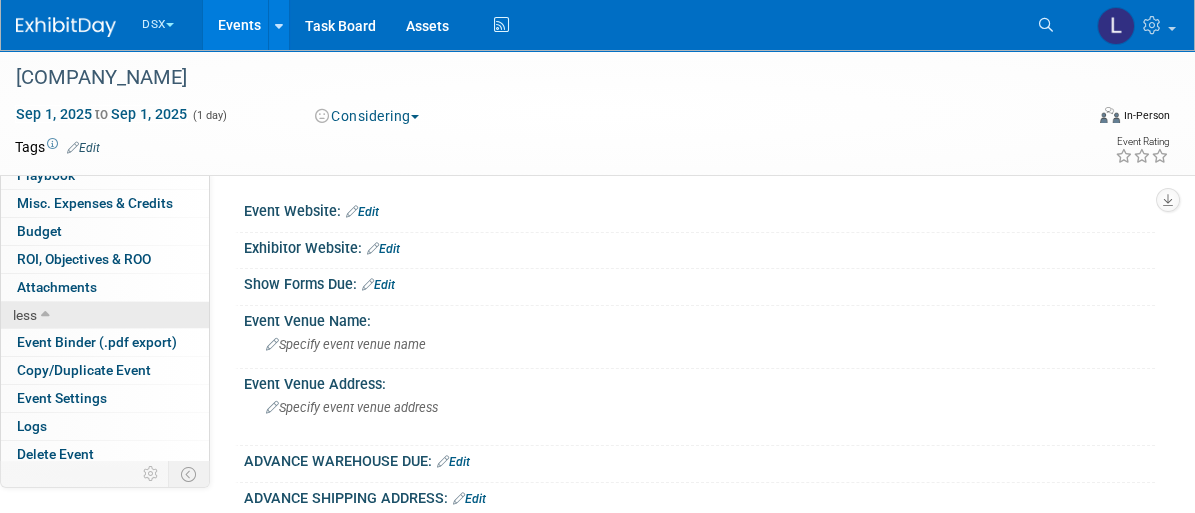 click on "Delete Event" at bounding box center [55, 454] 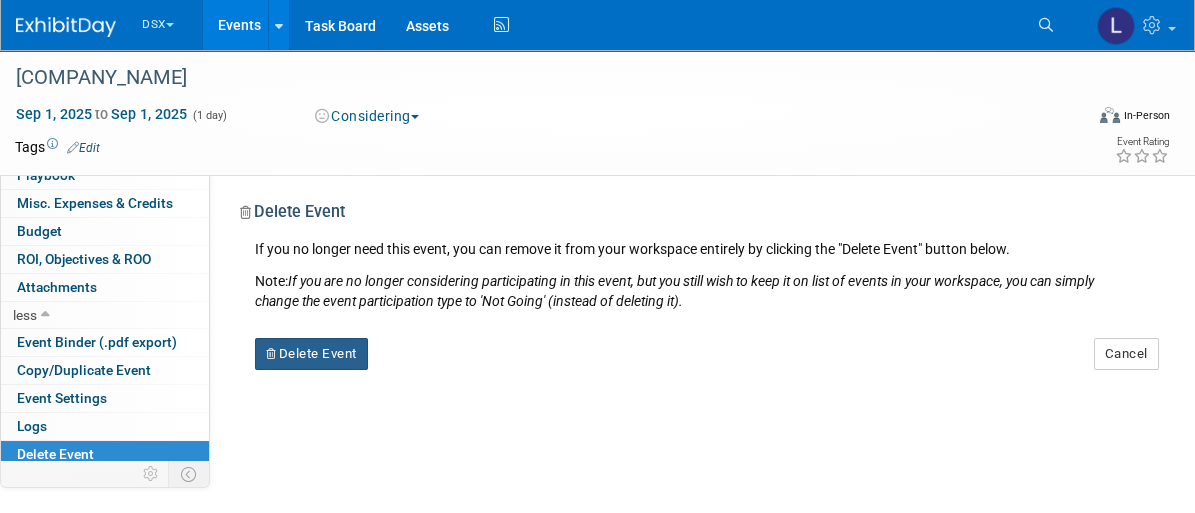 click on "Delete Event" at bounding box center (311, 354) 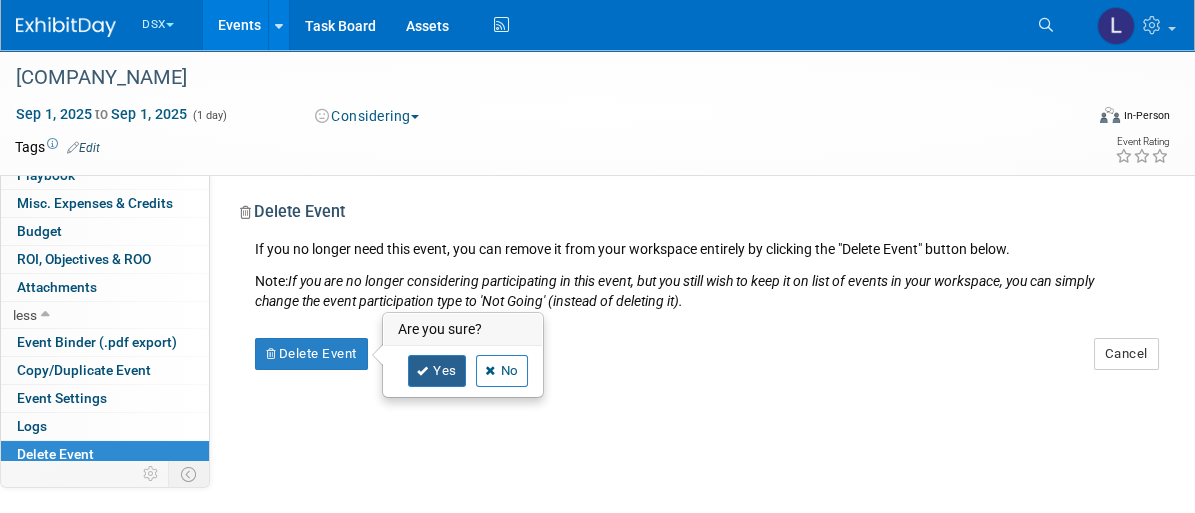 click on "Yes" at bounding box center (437, 371) 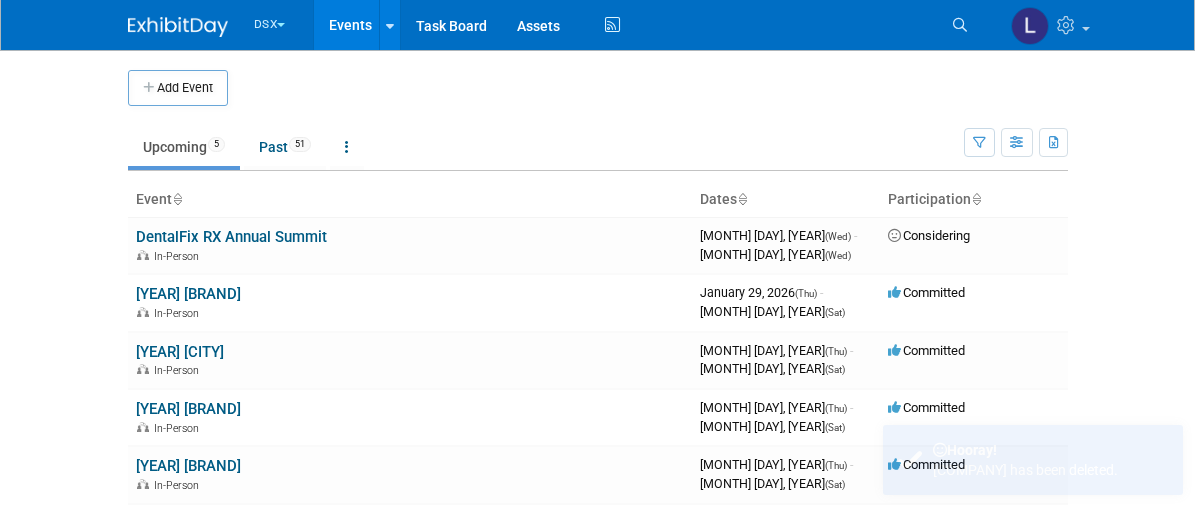 scroll, scrollTop: 0, scrollLeft: 0, axis: both 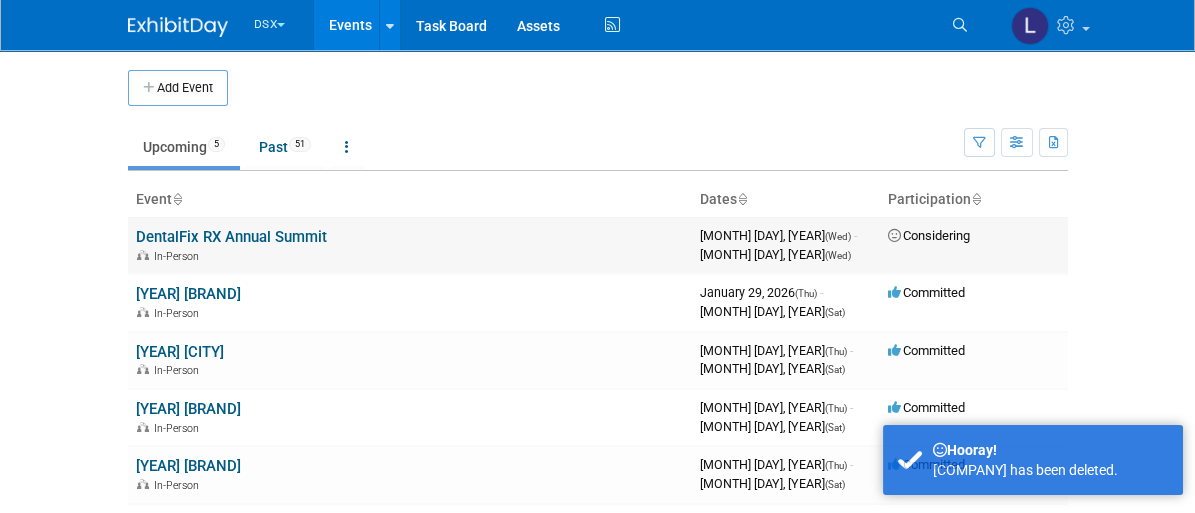 click on "DentalFix RX Annual Summit
In-Person" at bounding box center [410, 245] 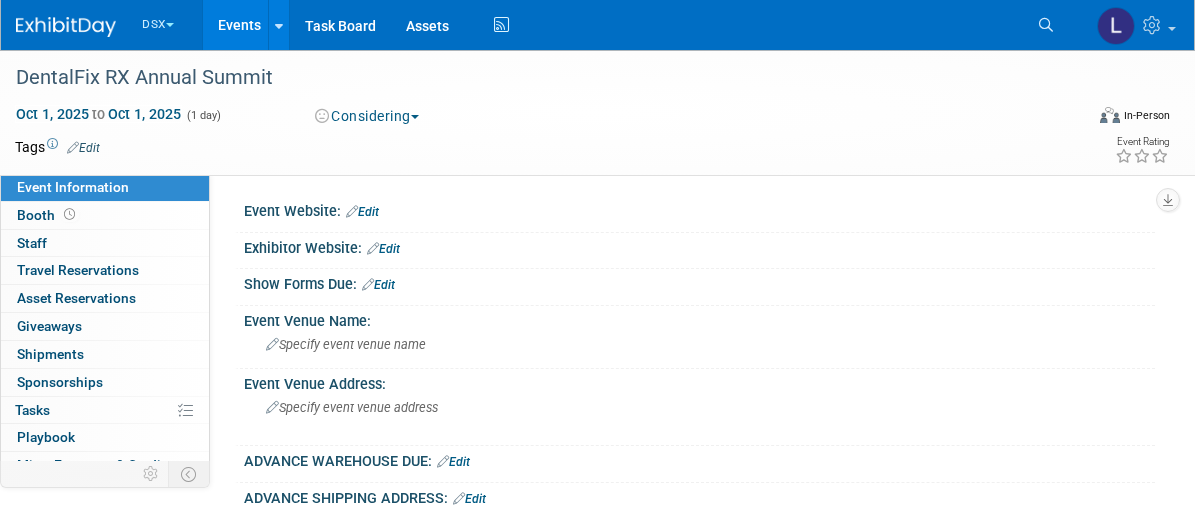scroll, scrollTop: 0, scrollLeft: 0, axis: both 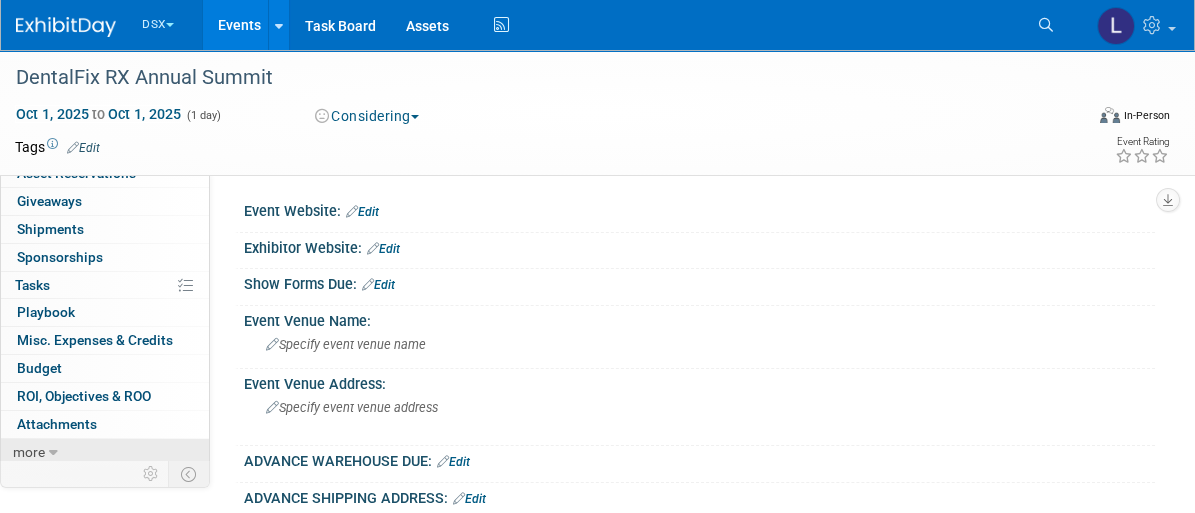 click on "more" at bounding box center [29, 452] 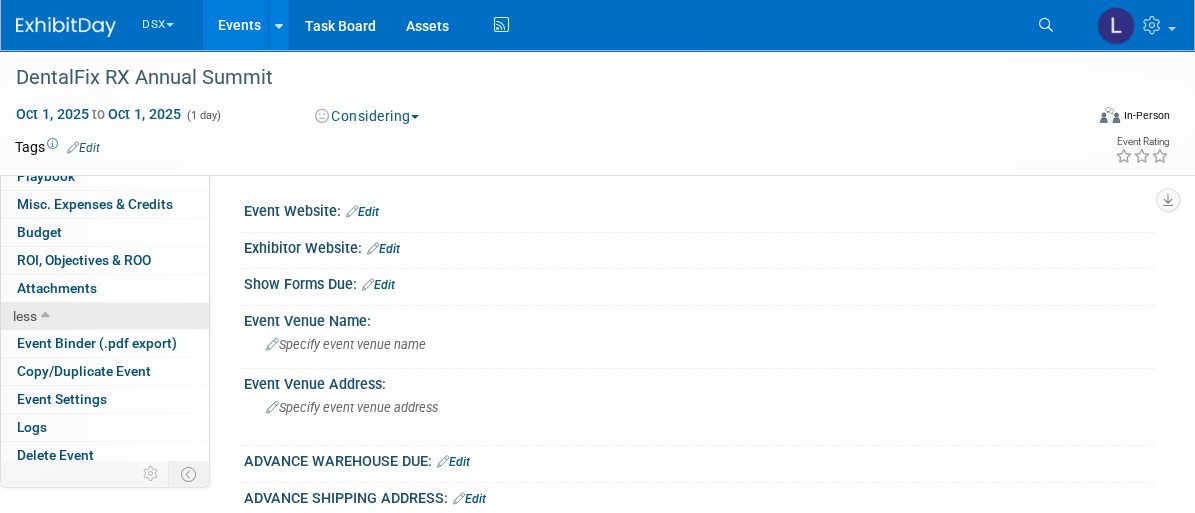 scroll, scrollTop: 262, scrollLeft: 0, axis: vertical 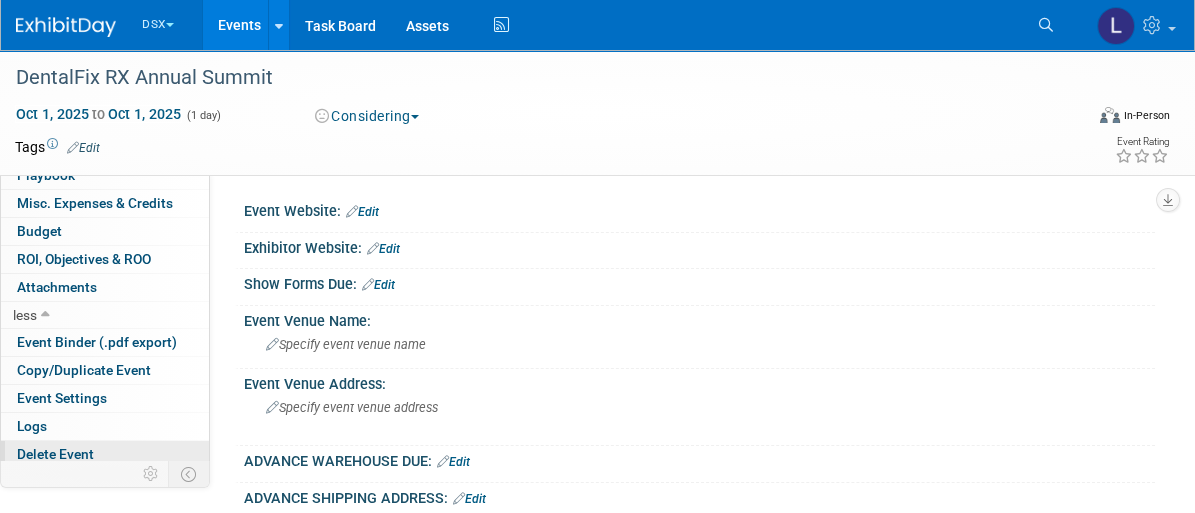 click on "Delete Event" at bounding box center [55, 454] 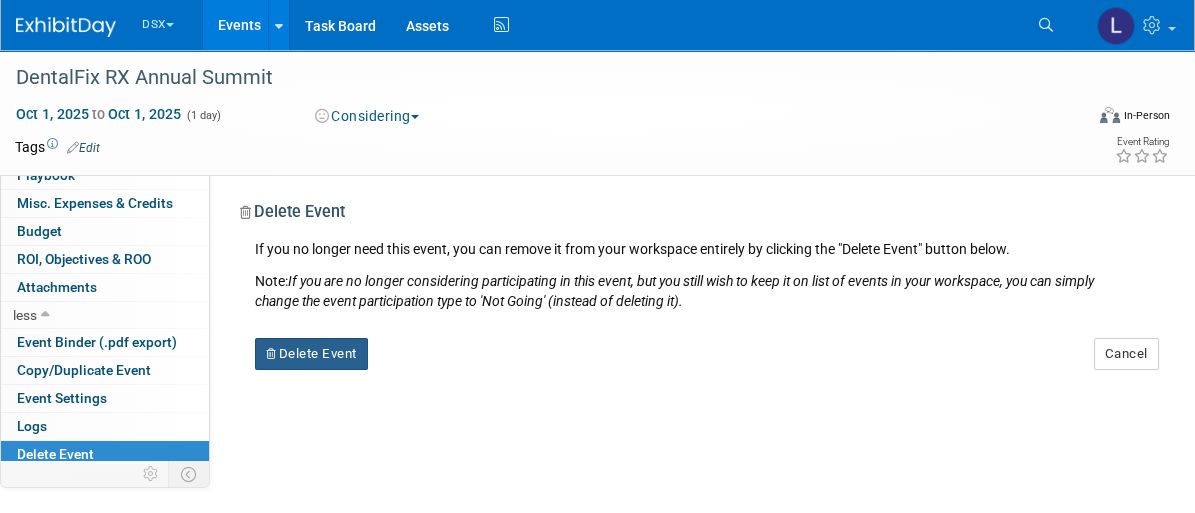 click on "Delete Event" at bounding box center [311, 354] 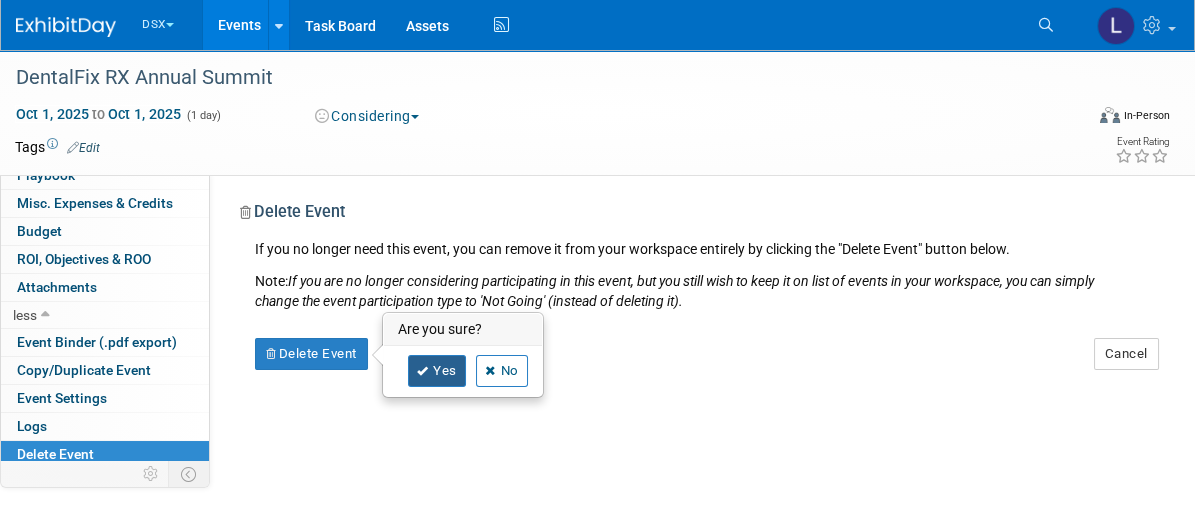 click on "Yes" at bounding box center [437, 371] 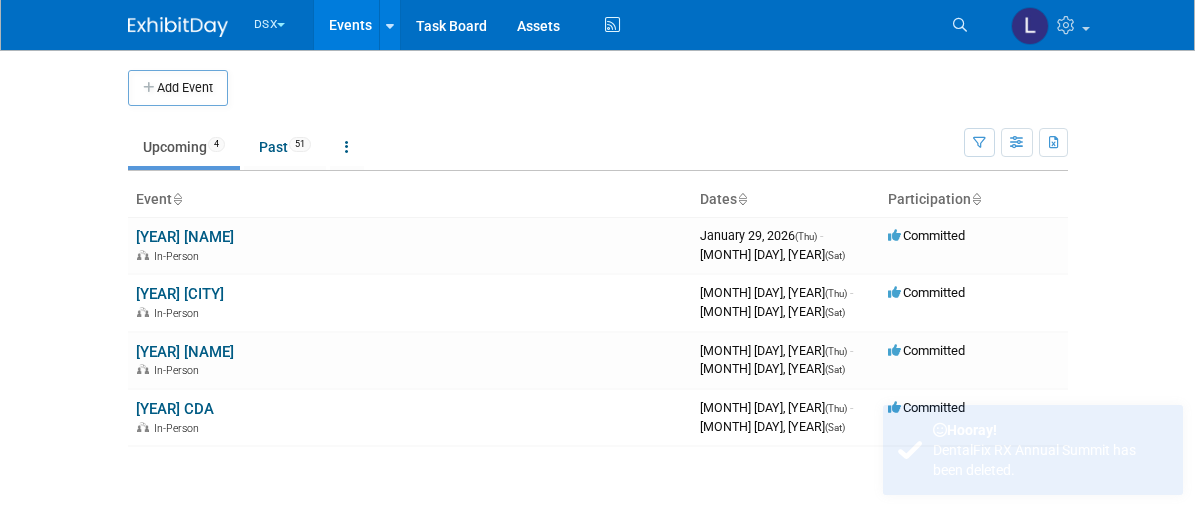 scroll, scrollTop: 0, scrollLeft: 0, axis: both 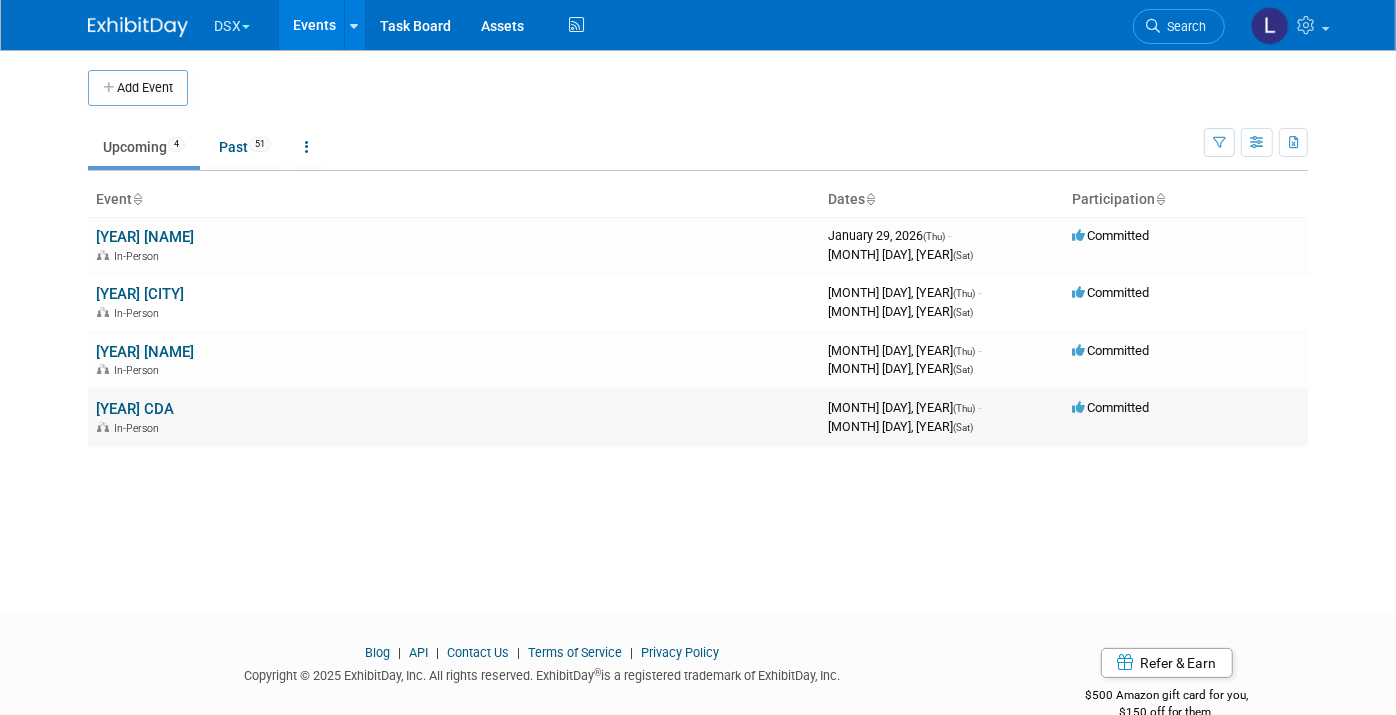 click on "In-Person" at bounding box center (454, 427) 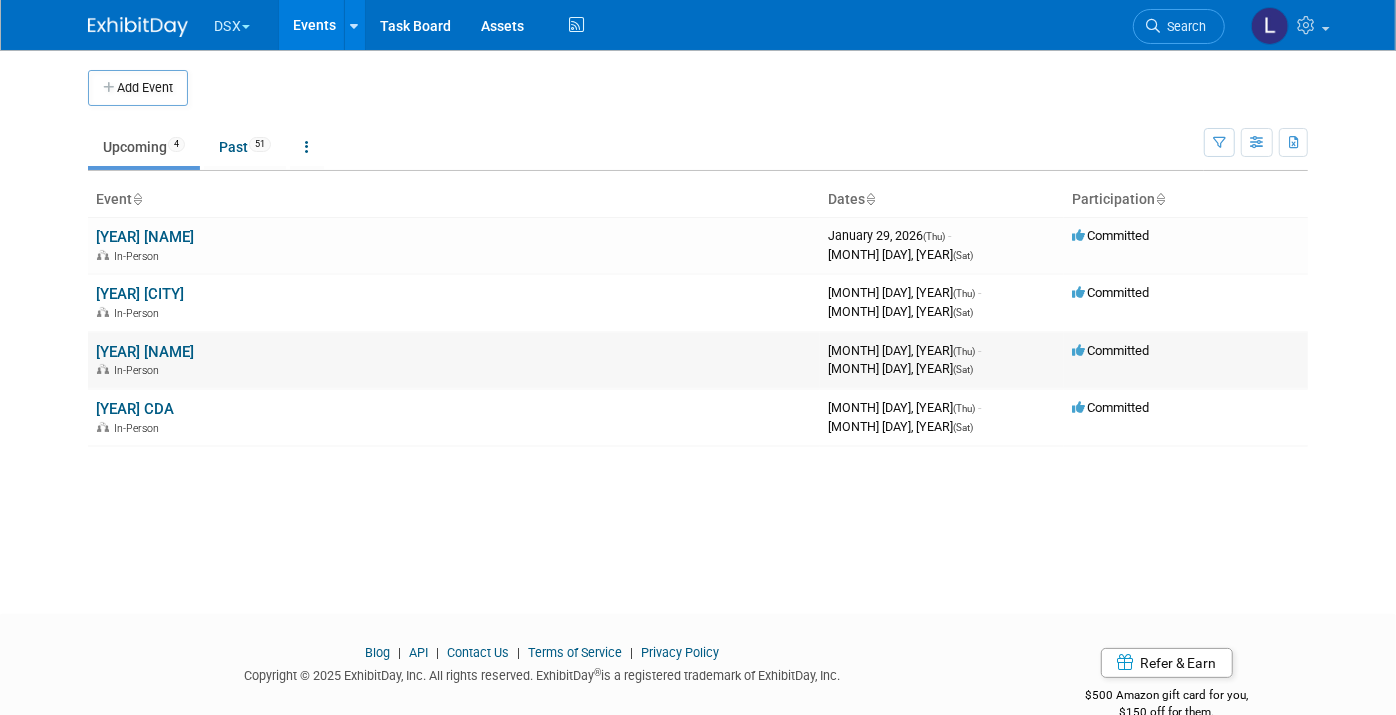 click on "[YEAR] [NAME]" at bounding box center (145, 352) 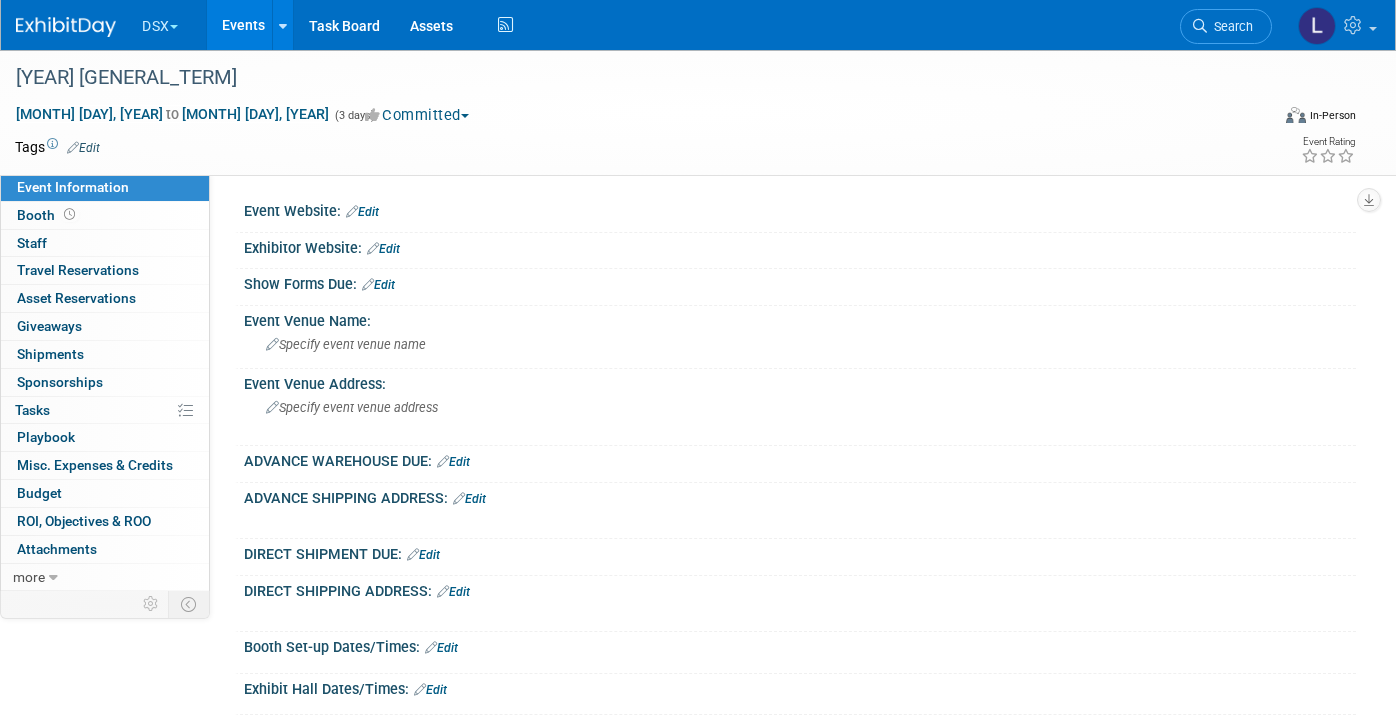 scroll, scrollTop: 0, scrollLeft: 0, axis: both 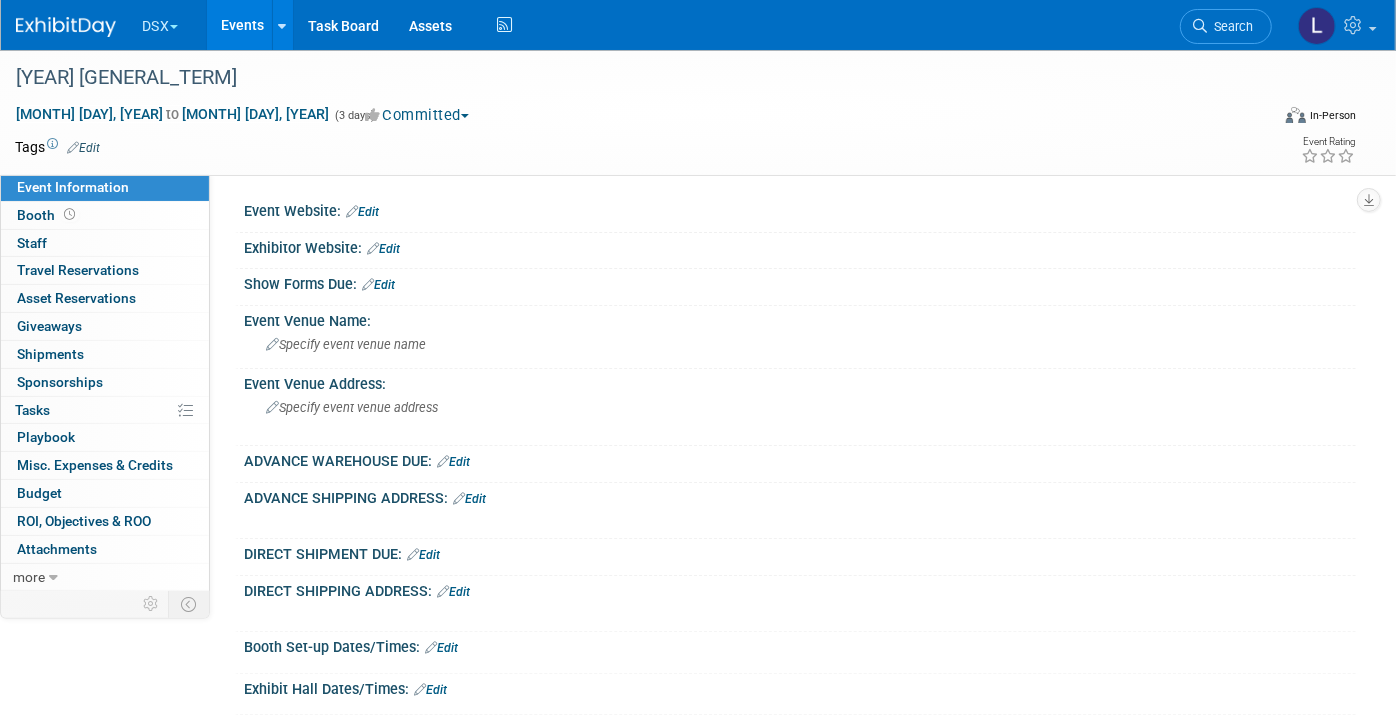 drag, startPoint x: 85, startPoint y: 218, endPoint x: 271, endPoint y: 290, distance: 199.44925 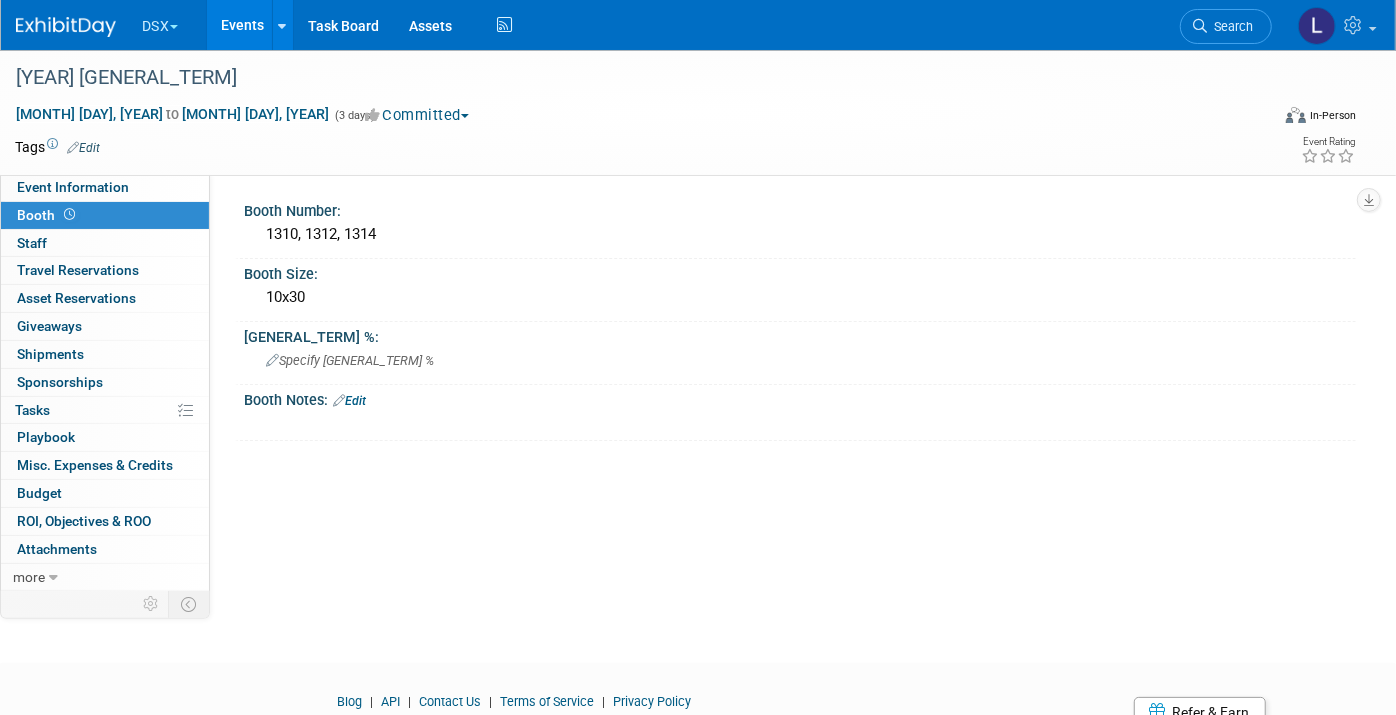 click on "Edit" at bounding box center [349, 401] 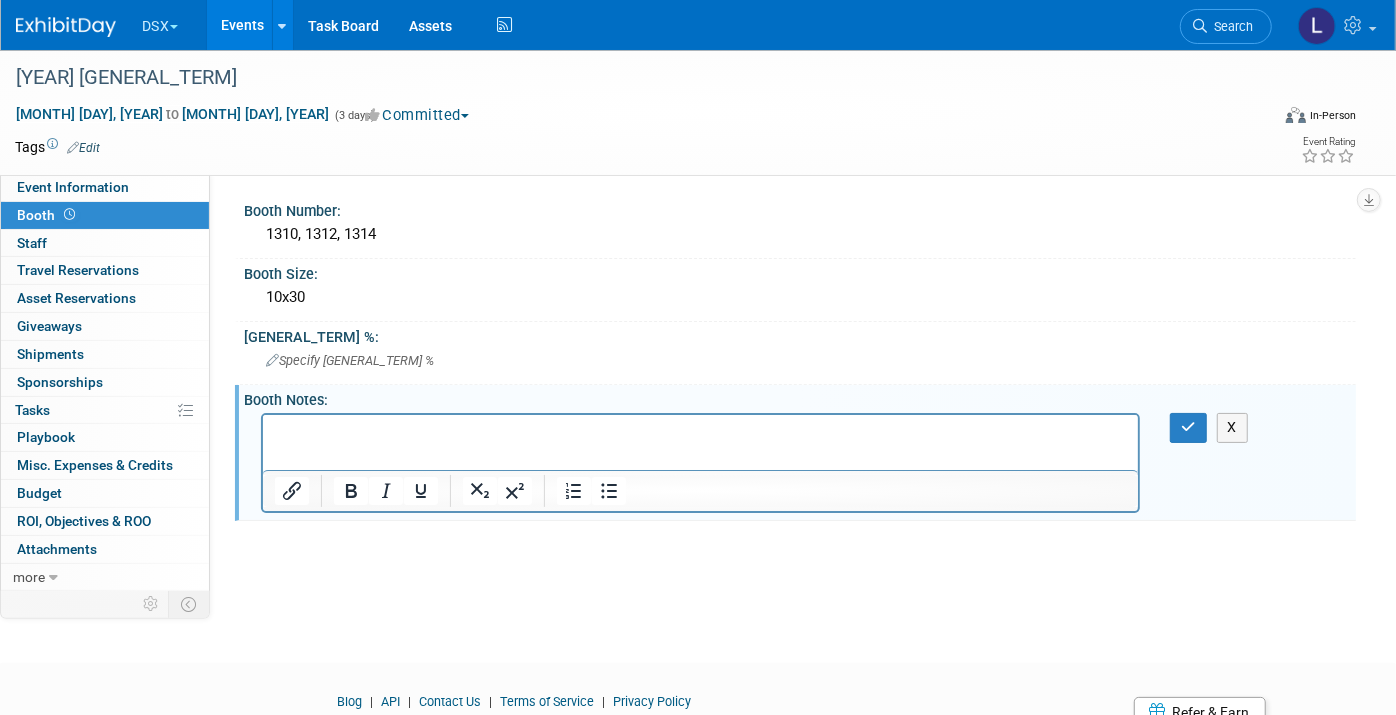 scroll, scrollTop: 0, scrollLeft: 0, axis: both 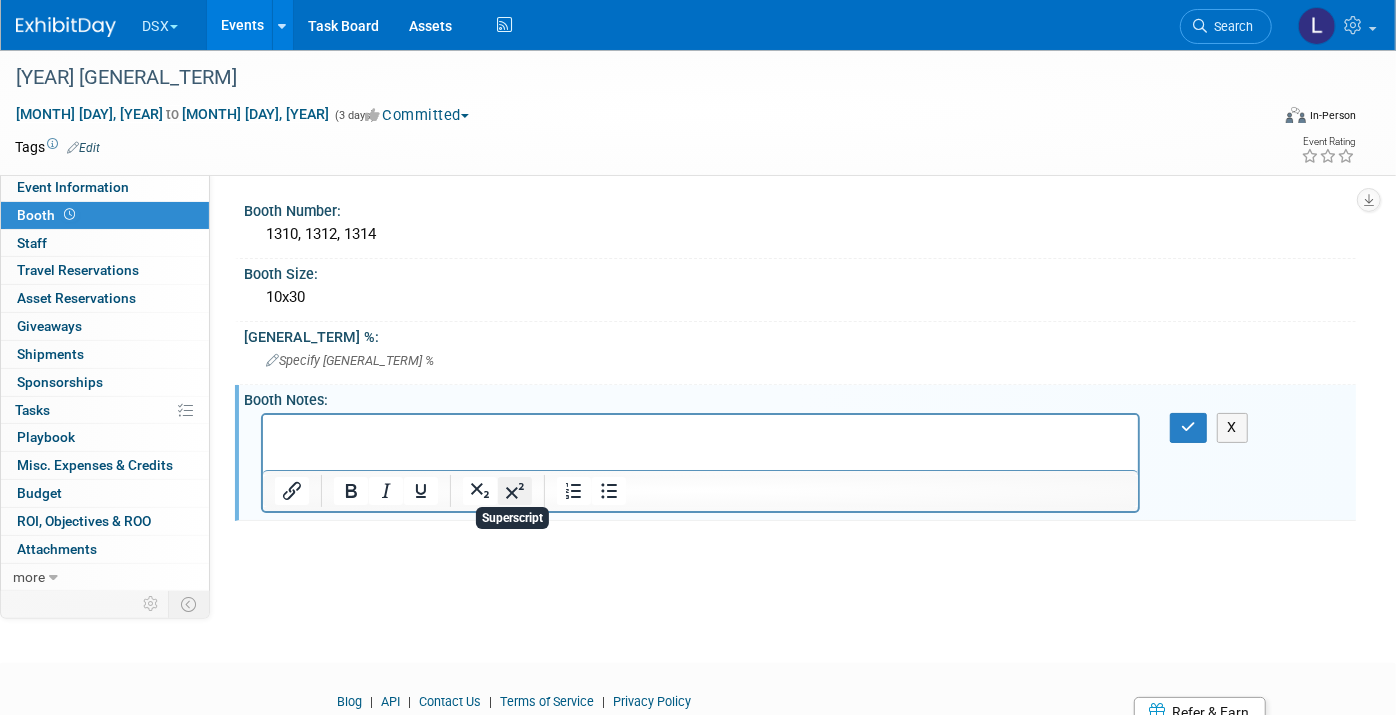 type 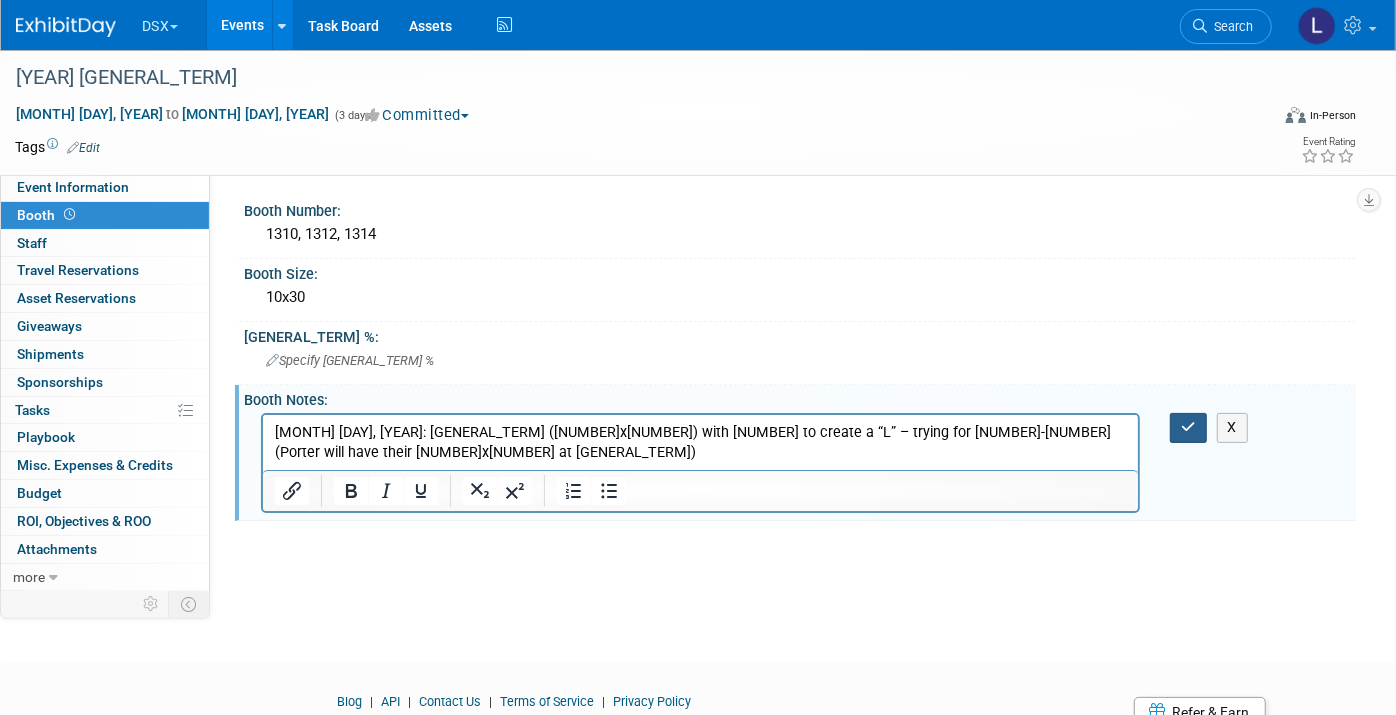 click at bounding box center [1188, 427] 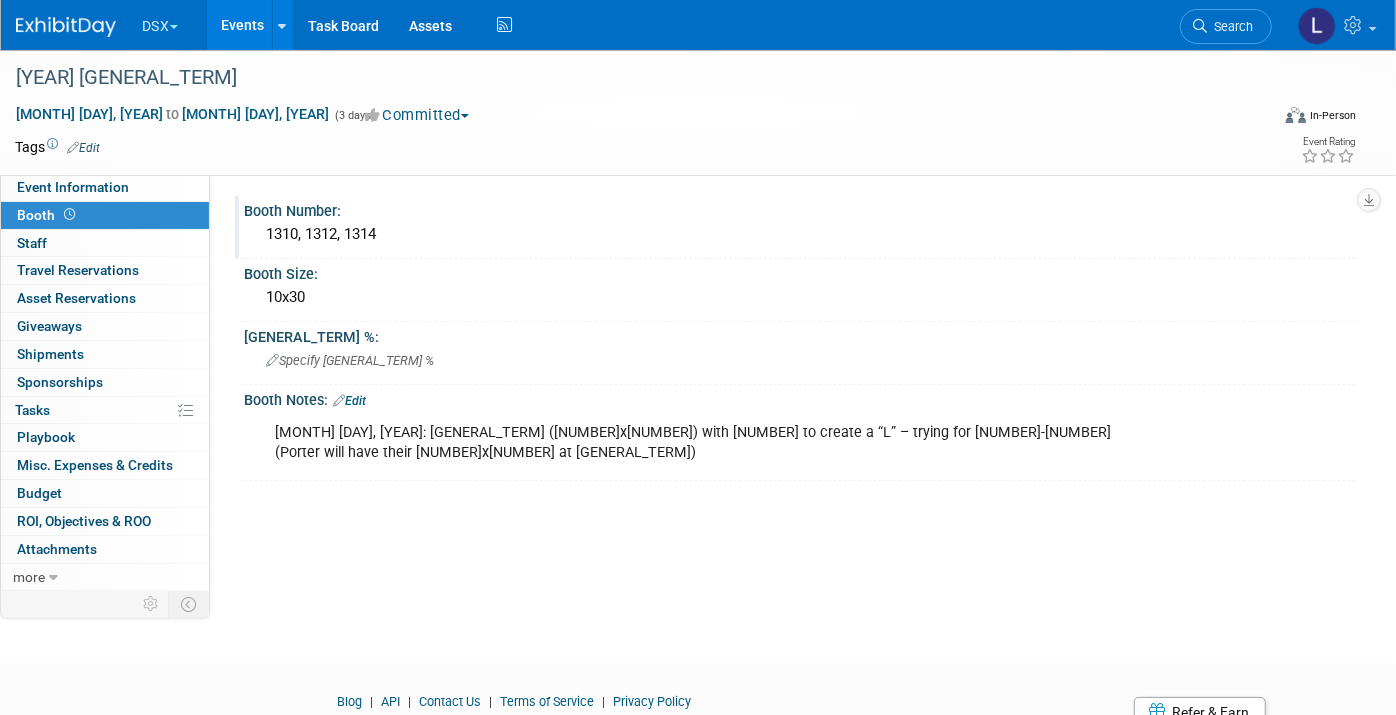 click on "1310, 1312, 1314" at bounding box center [800, 234] 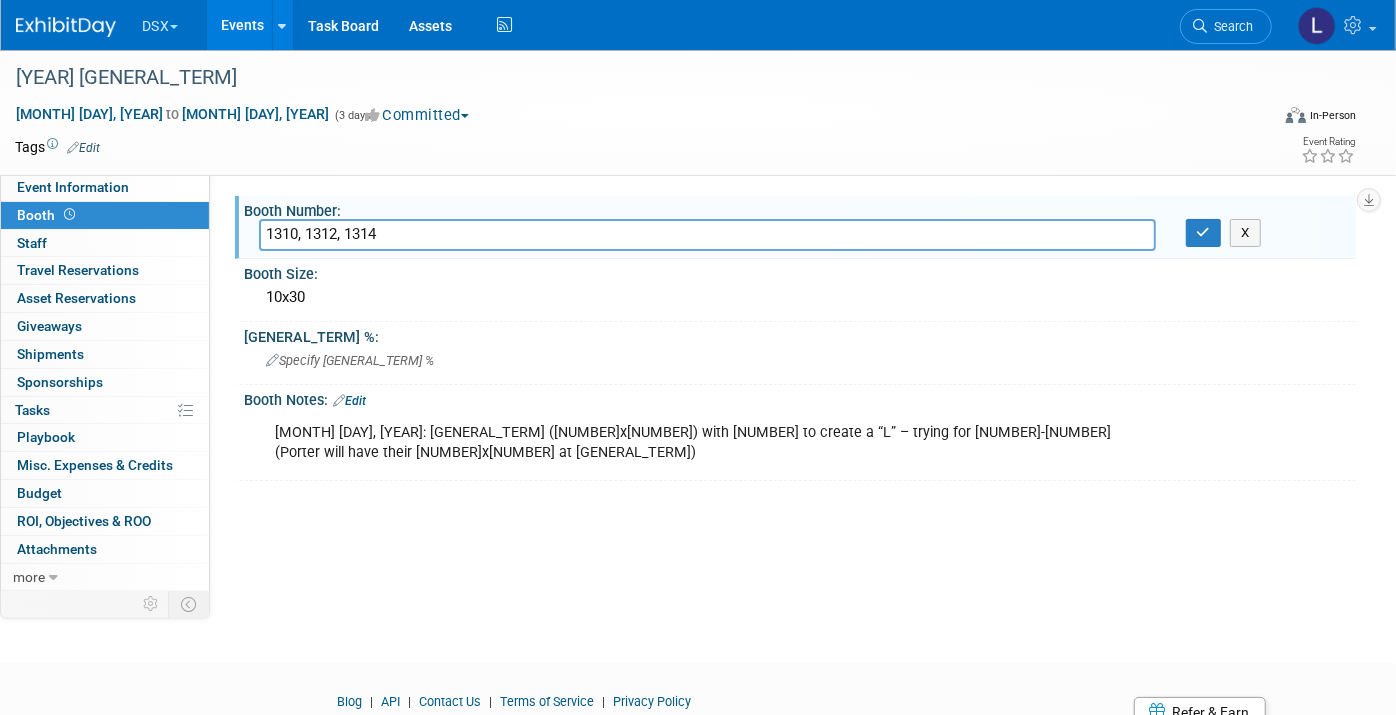 drag, startPoint x: 394, startPoint y: 234, endPoint x: 228, endPoint y: 224, distance: 166.30093 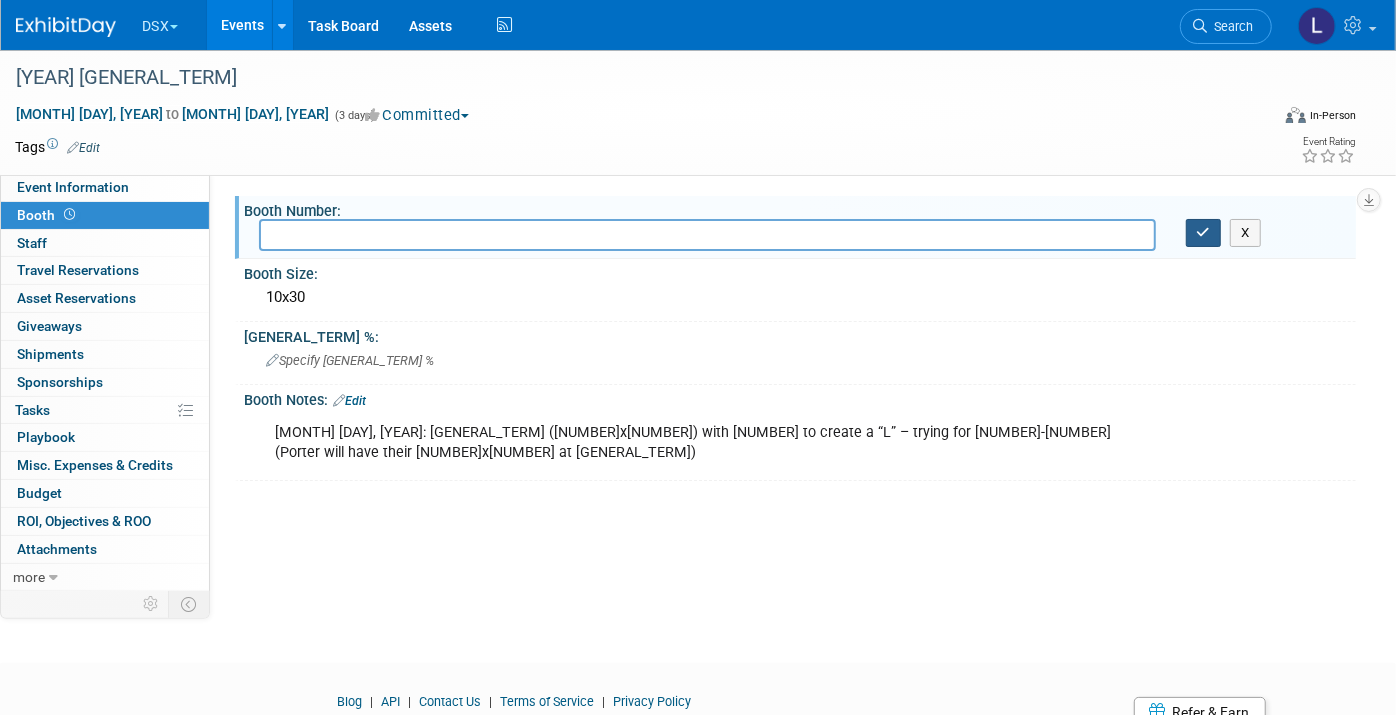 type 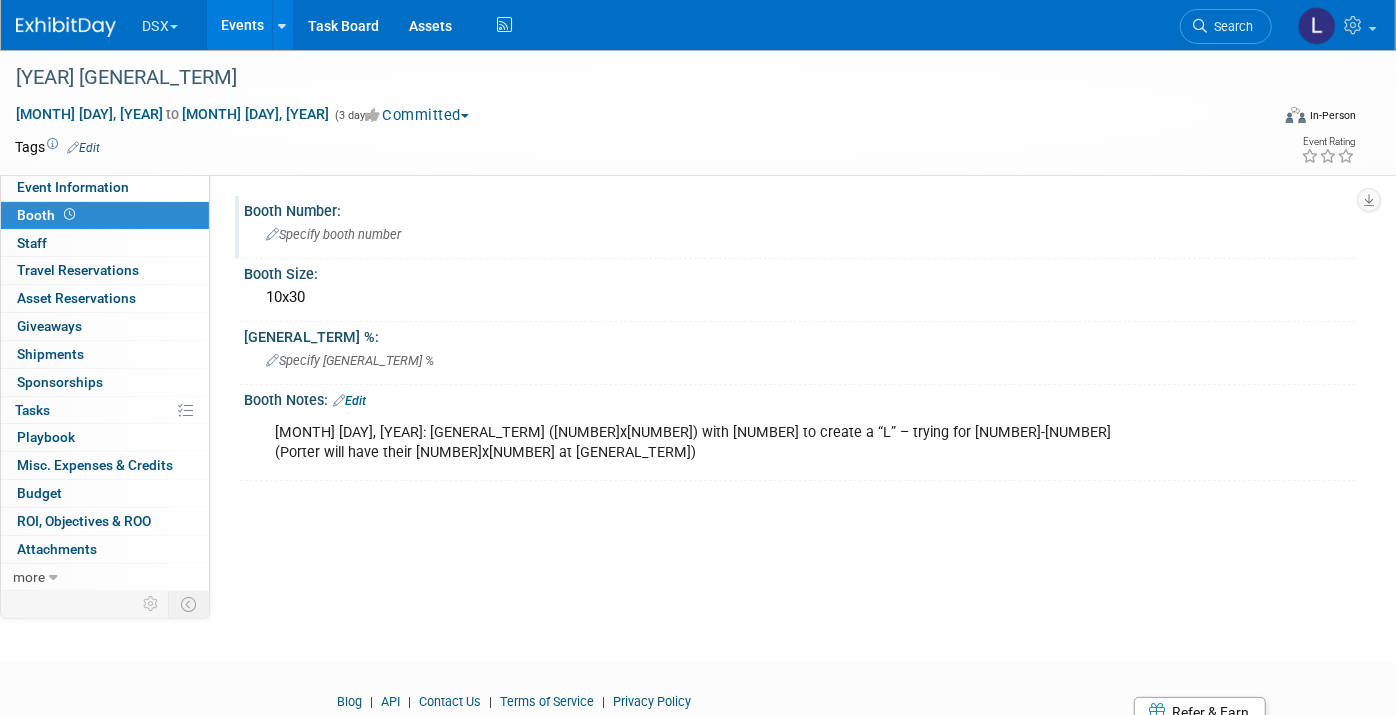 click on "DSX" at bounding box center [171, 22] 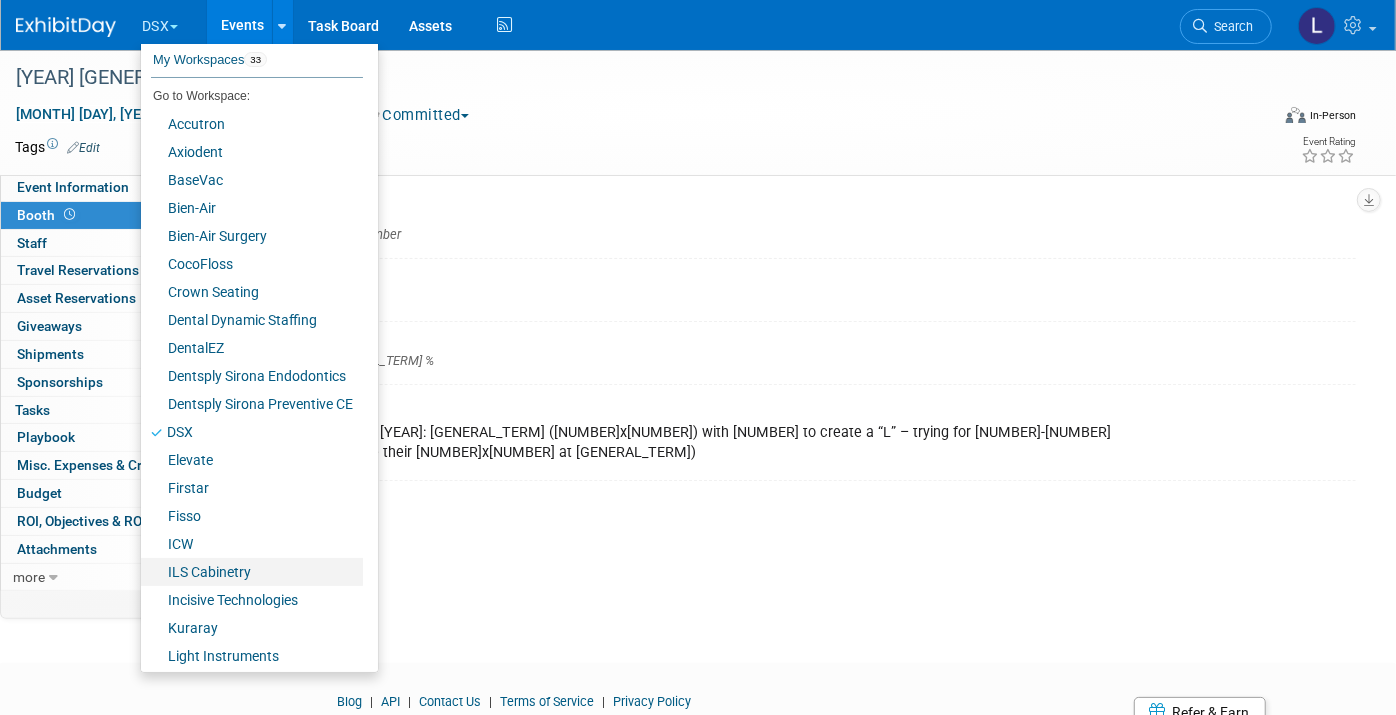 scroll, scrollTop: 0, scrollLeft: 0, axis: both 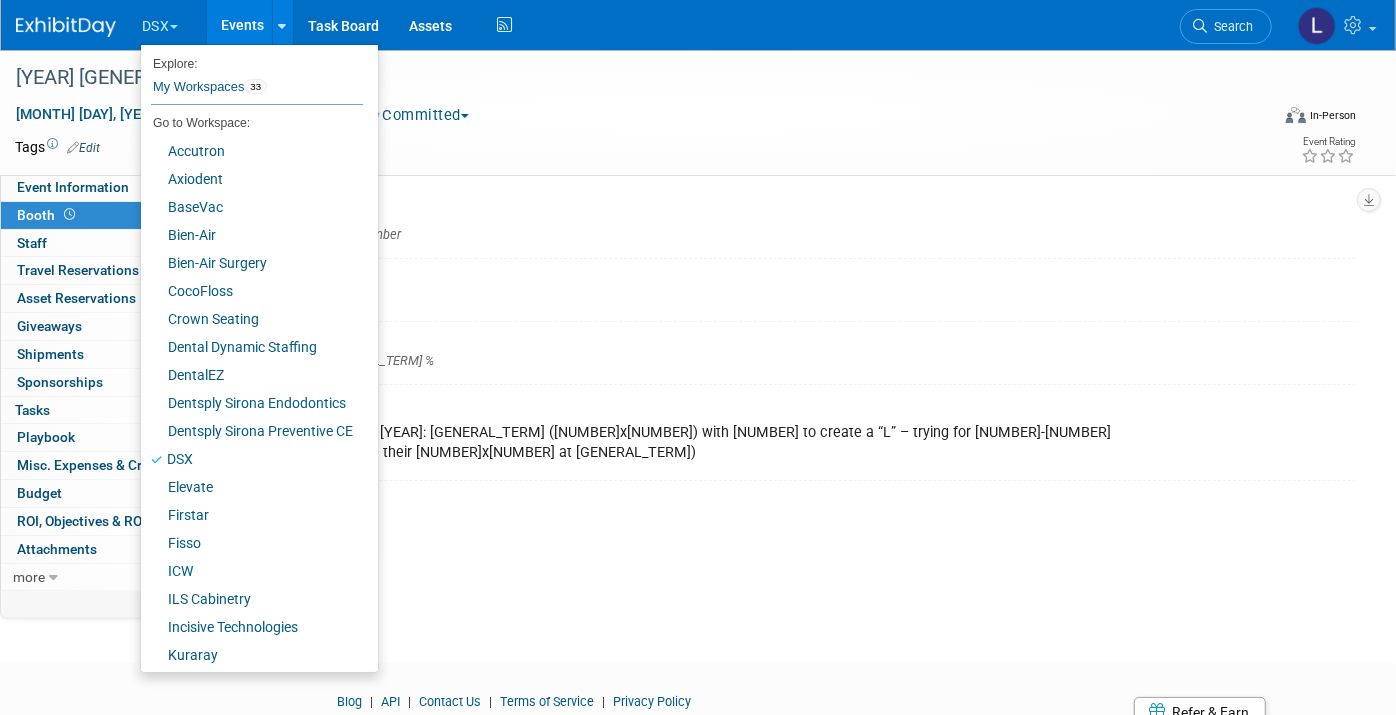 click at bounding box center [614, 147] 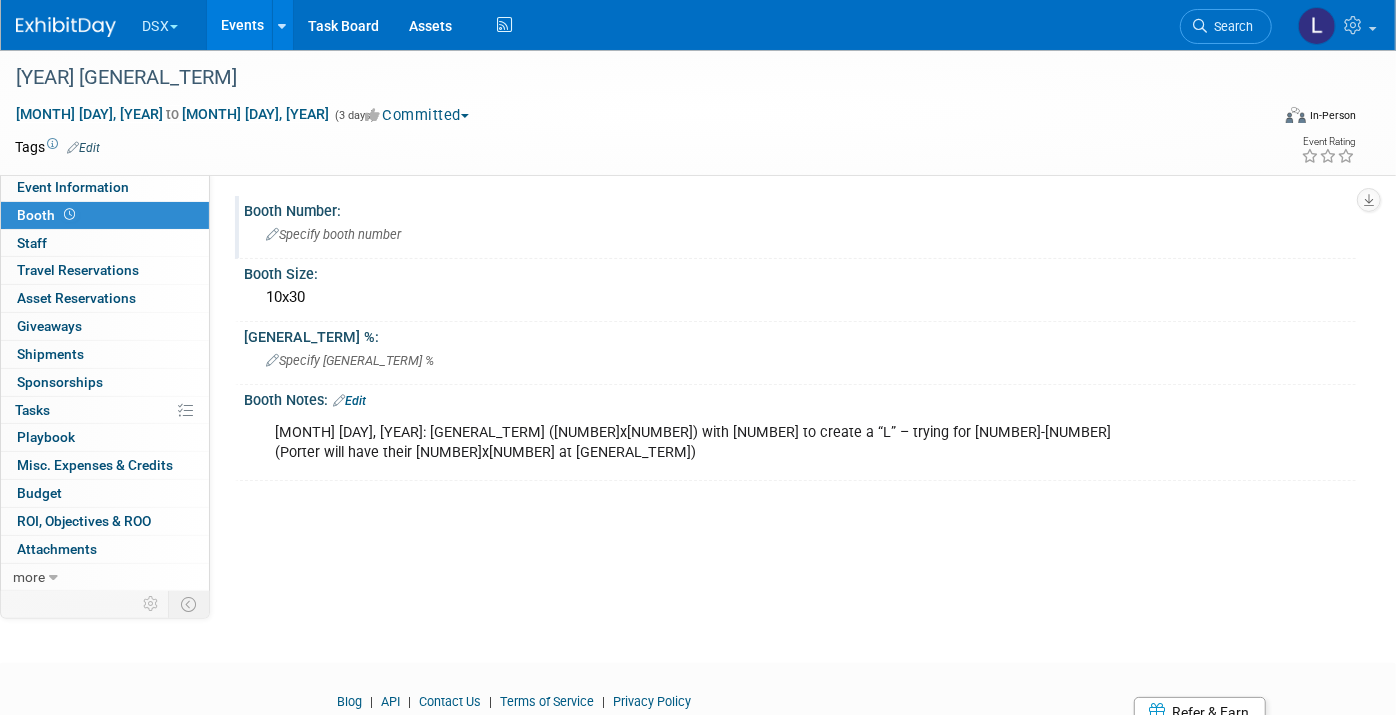 click on "DSX" at bounding box center [171, 22] 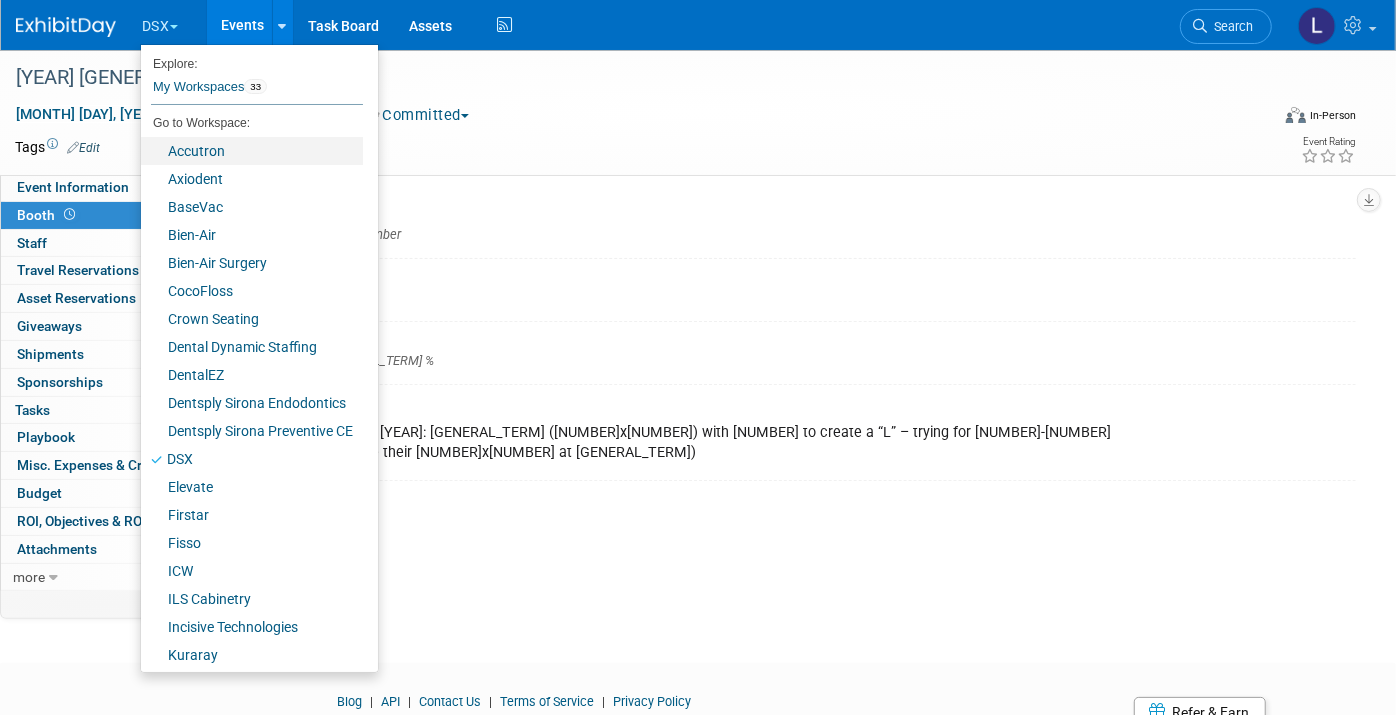 click on "Accutron" at bounding box center (252, 151) 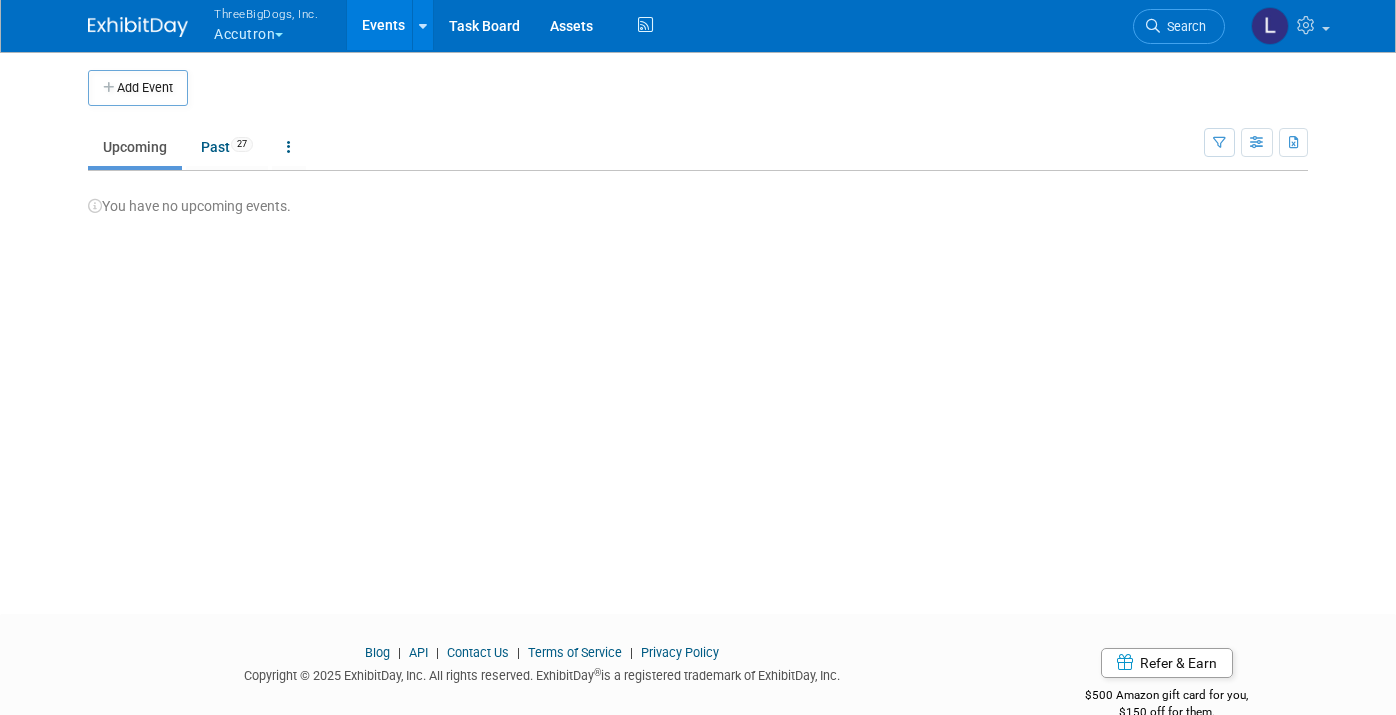 scroll, scrollTop: 0, scrollLeft: 0, axis: both 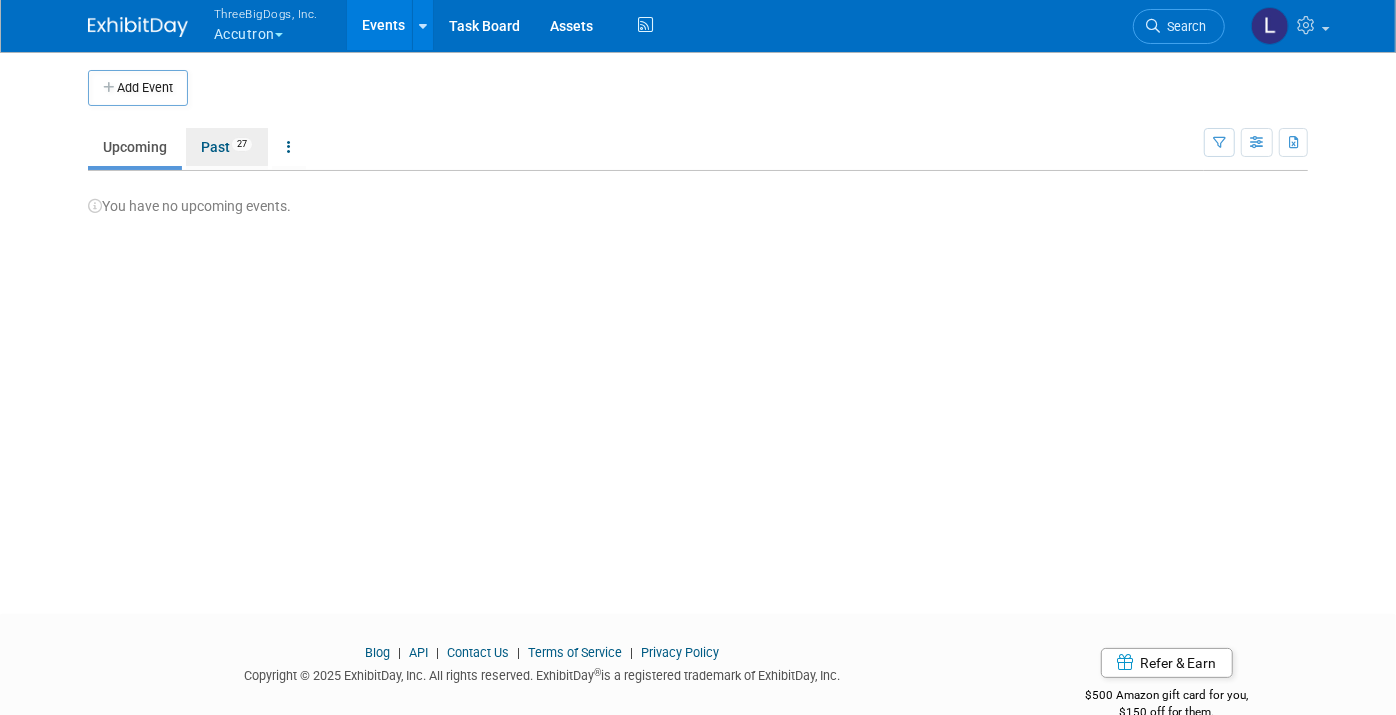drag, startPoint x: 193, startPoint y: 145, endPoint x: 211, endPoint y: 148, distance: 18.248287 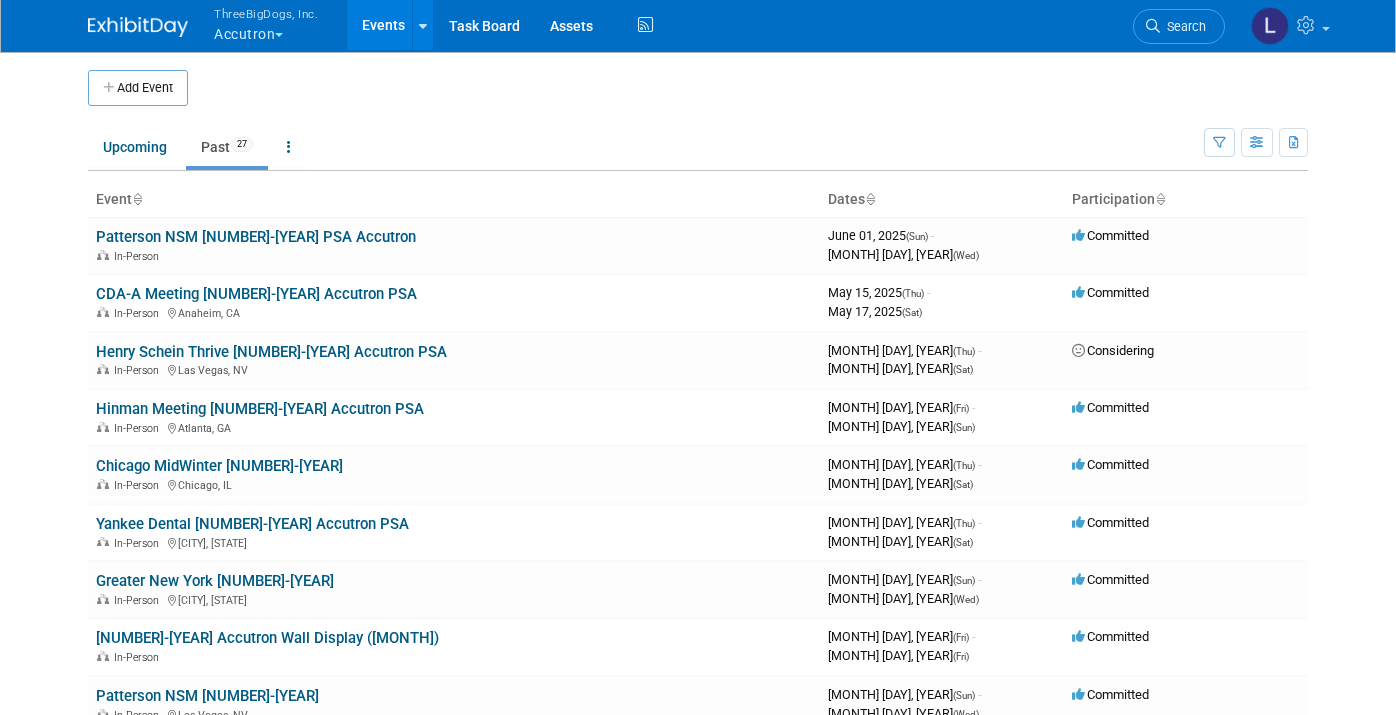 scroll, scrollTop: 0, scrollLeft: 0, axis: both 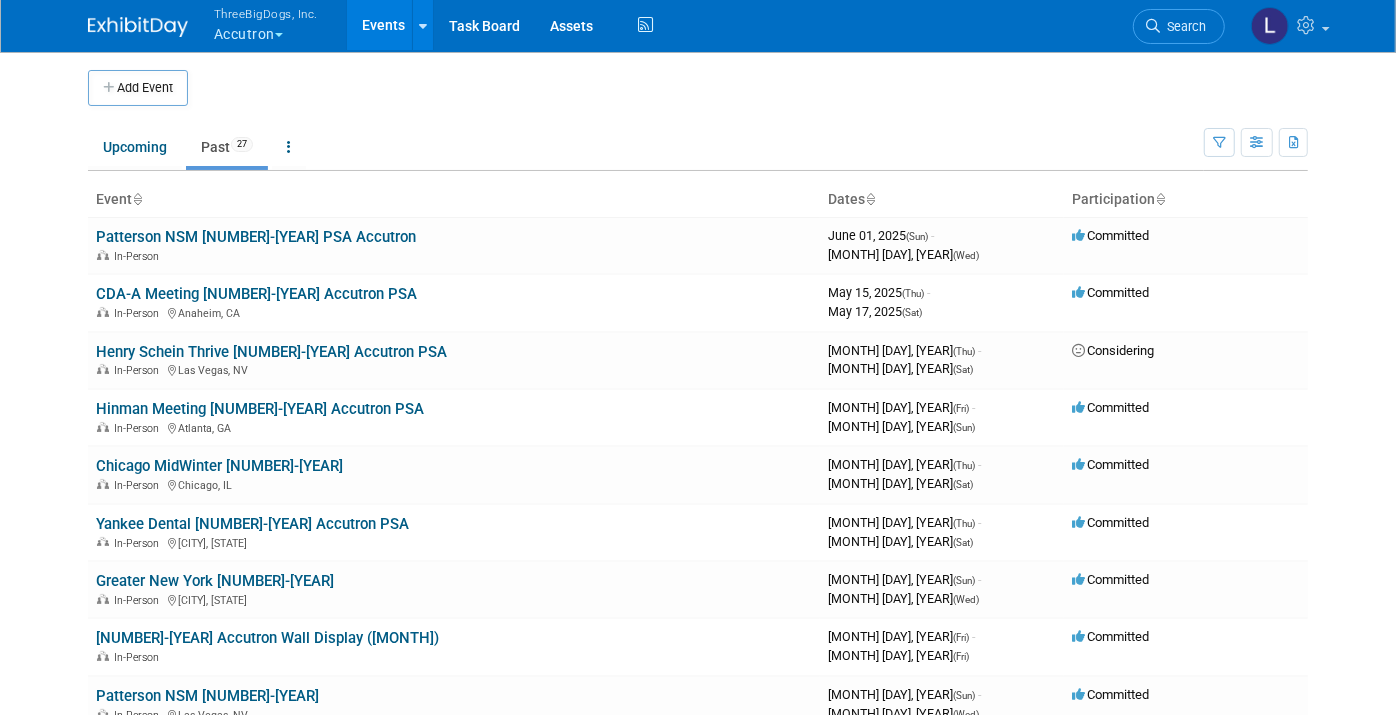 click on "ThreeBigDogs, Inc.
Accutron" at bounding box center [277, 26] 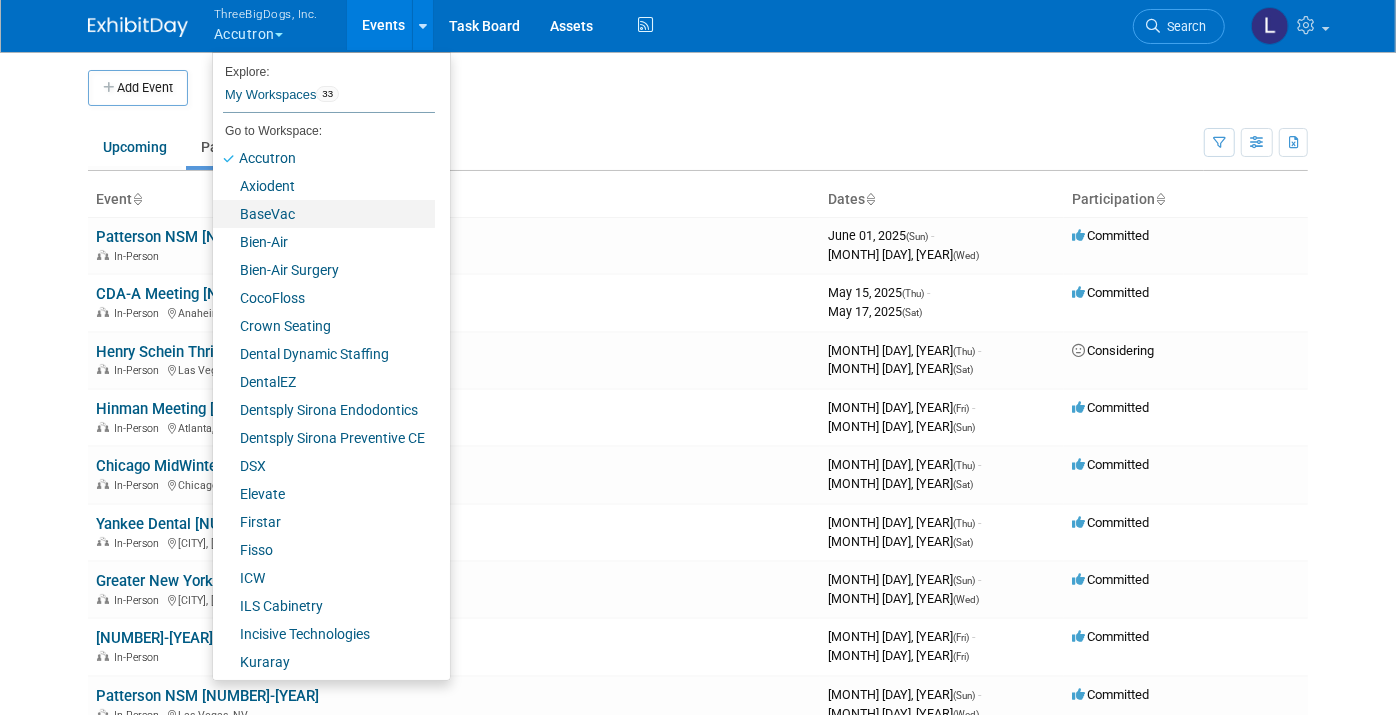 click on "BaseVac" at bounding box center (324, 214) 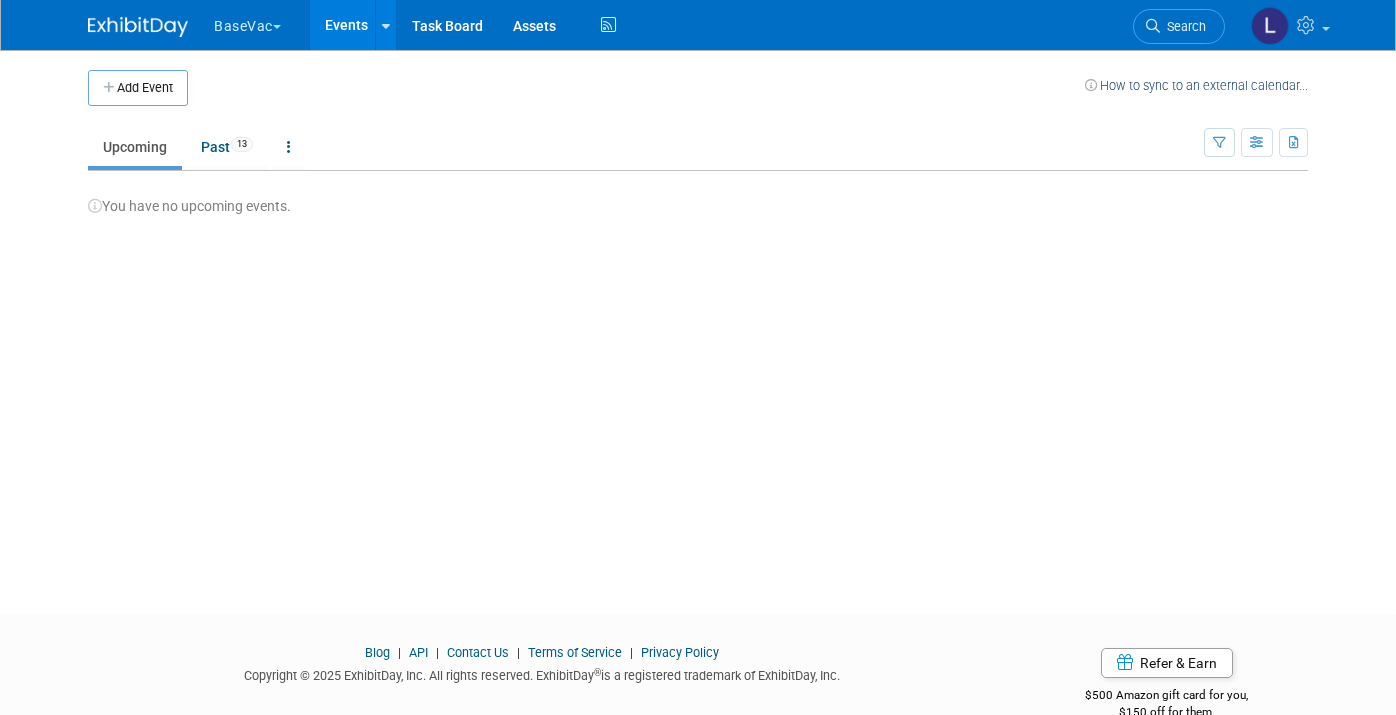 scroll, scrollTop: 0, scrollLeft: 0, axis: both 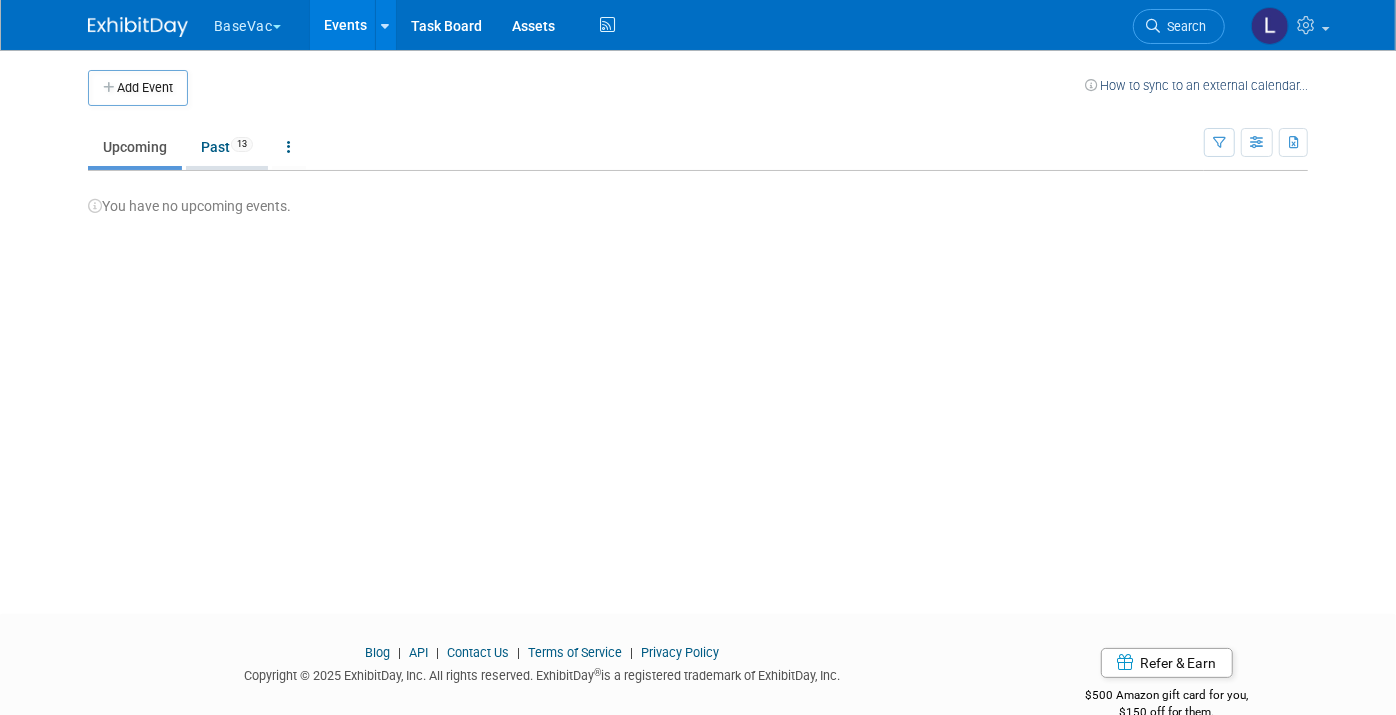 click on "Past
13" at bounding box center [227, 147] 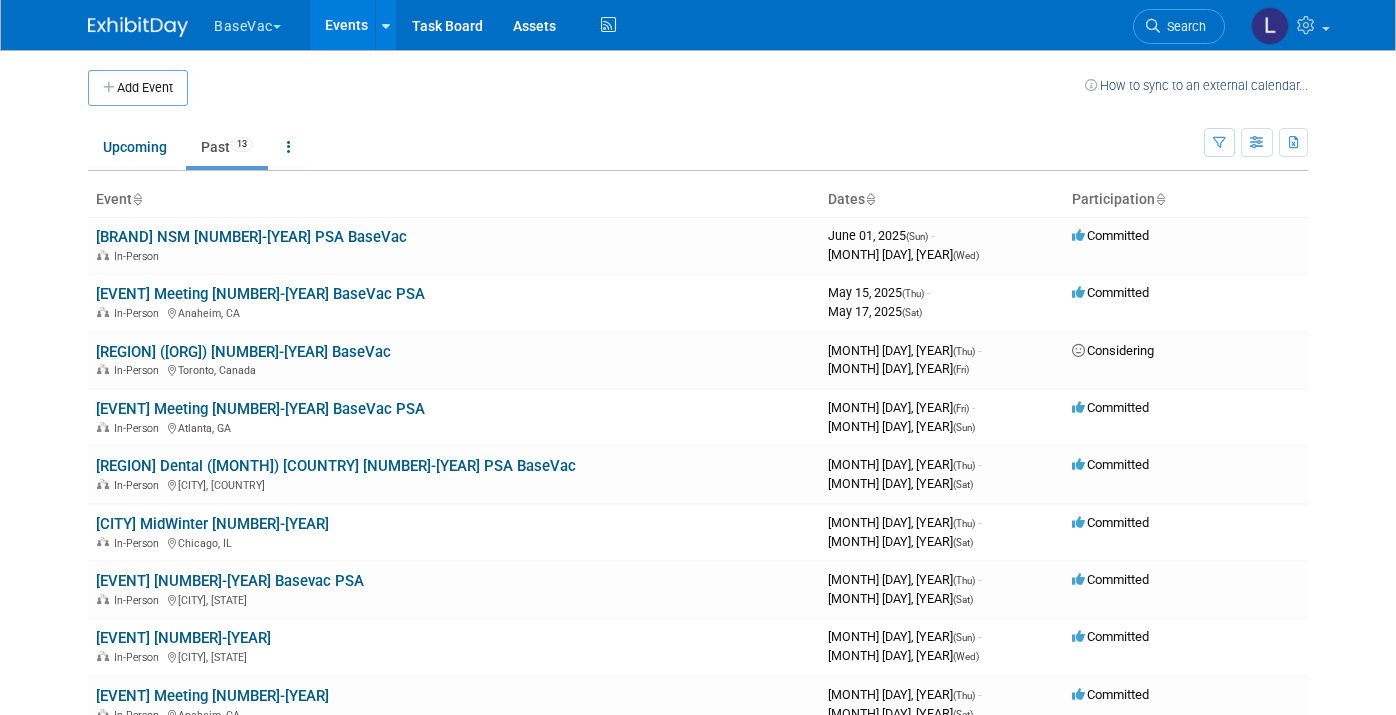 scroll, scrollTop: 0, scrollLeft: 0, axis: both 